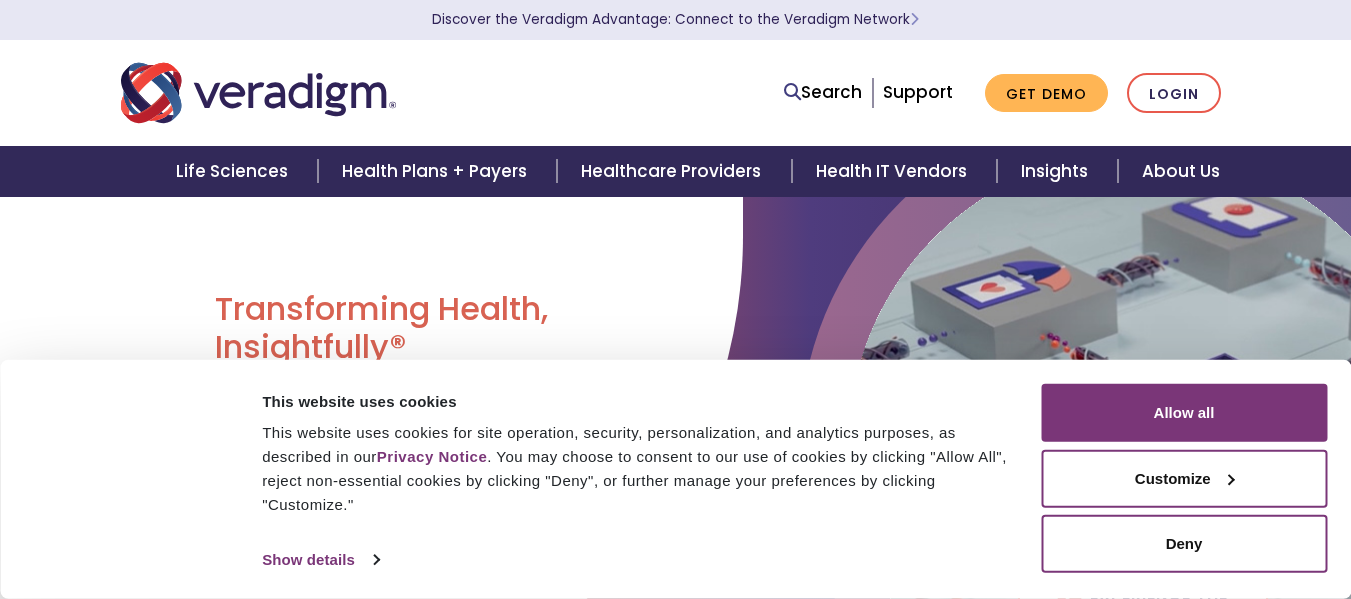 scroll, scrollTop: 0, scrollLeft: 0, axis: both 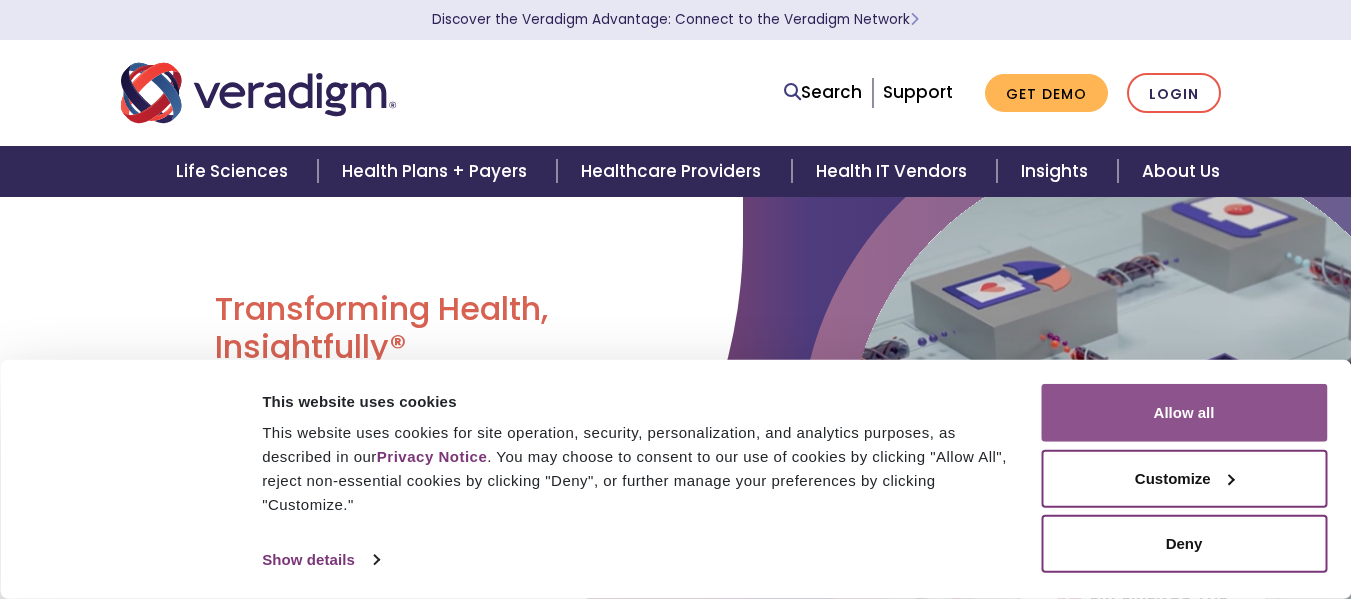 click on "Allow all" at bounding box center (1184, 413) 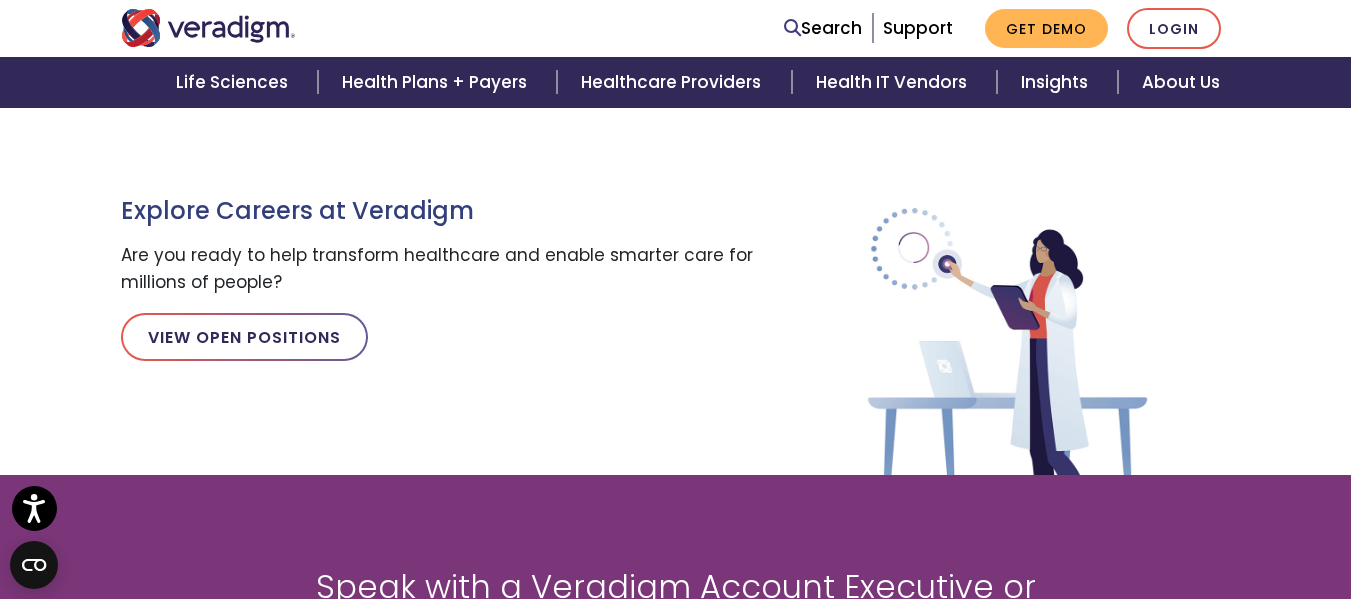 scroll, scrollTop: 2200, scrollLeft: 0, axis: vertical 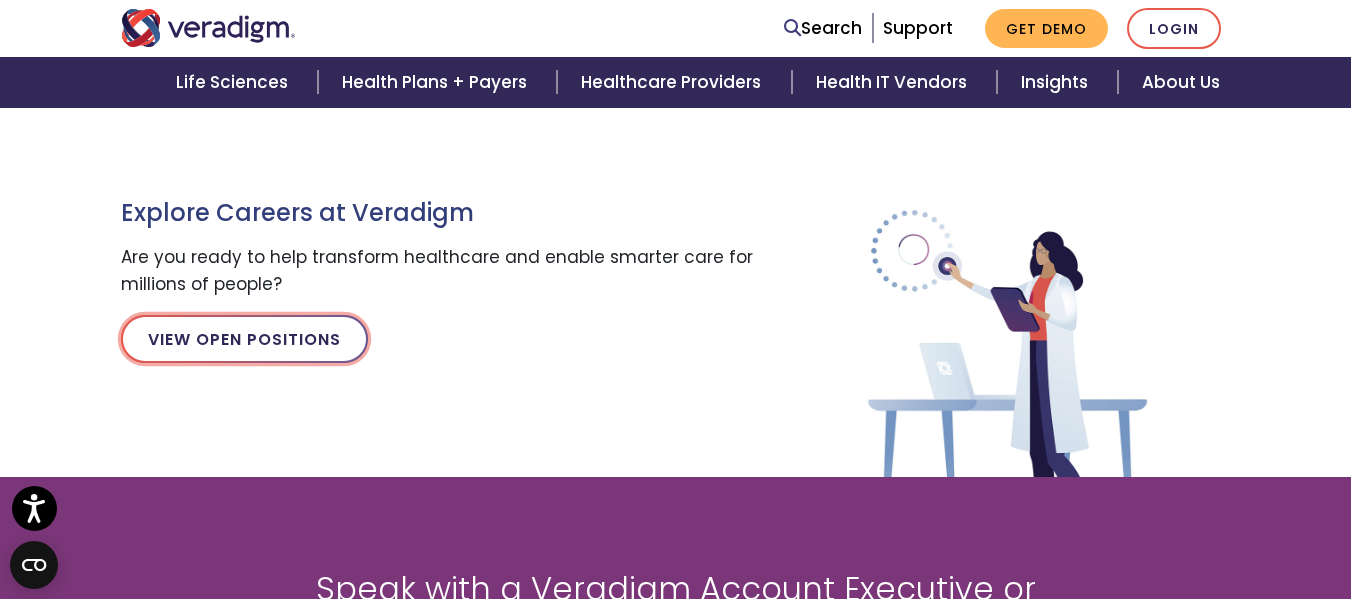 click on "View Open Positions" at bounding box center (244, 339) 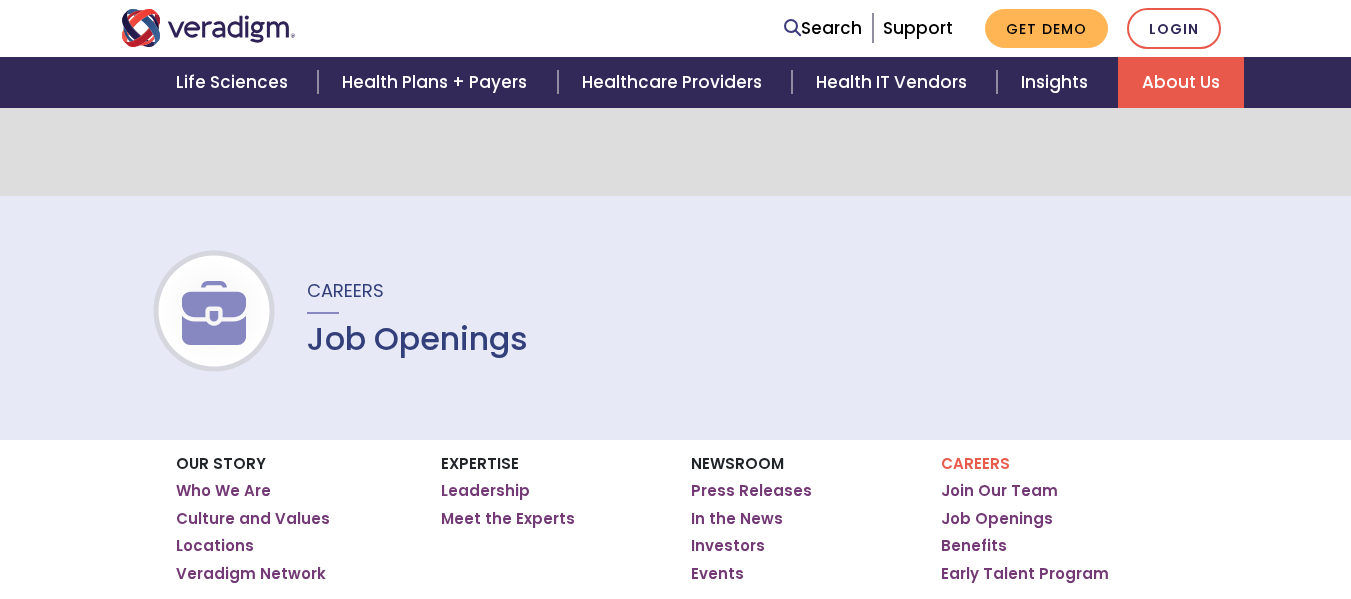 scroll, scrollTop: 100, scrollLeft: 0, axis: vertical 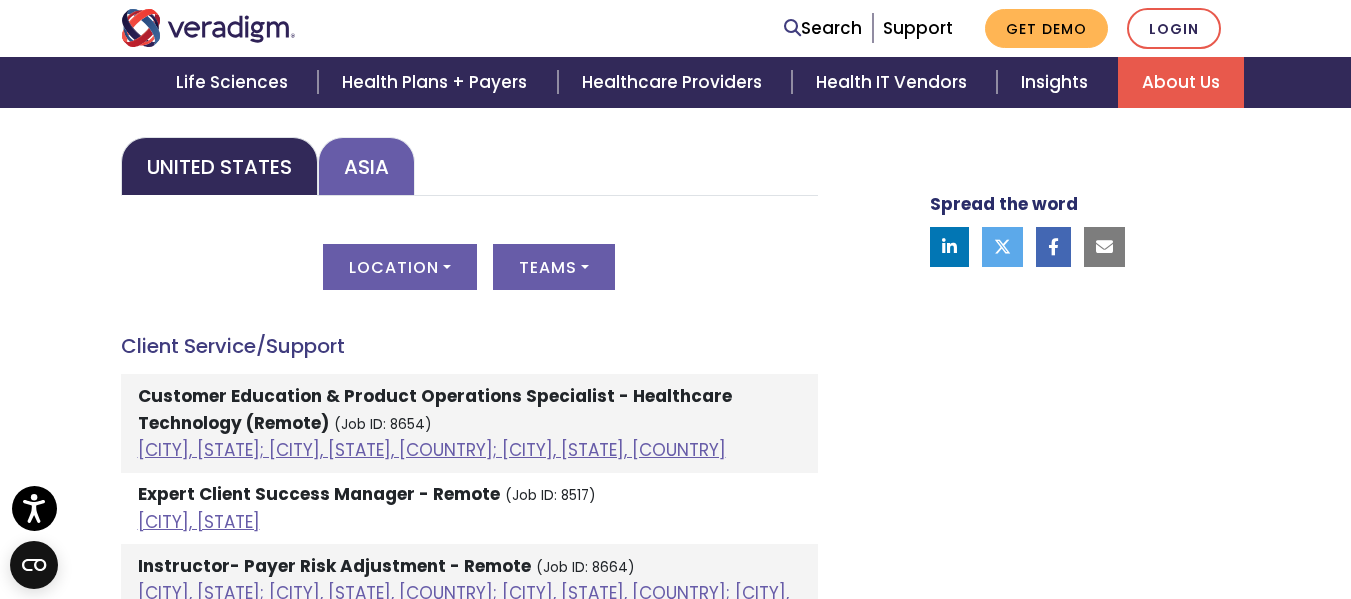 click on "Asia" at bounding box center (366, 166) 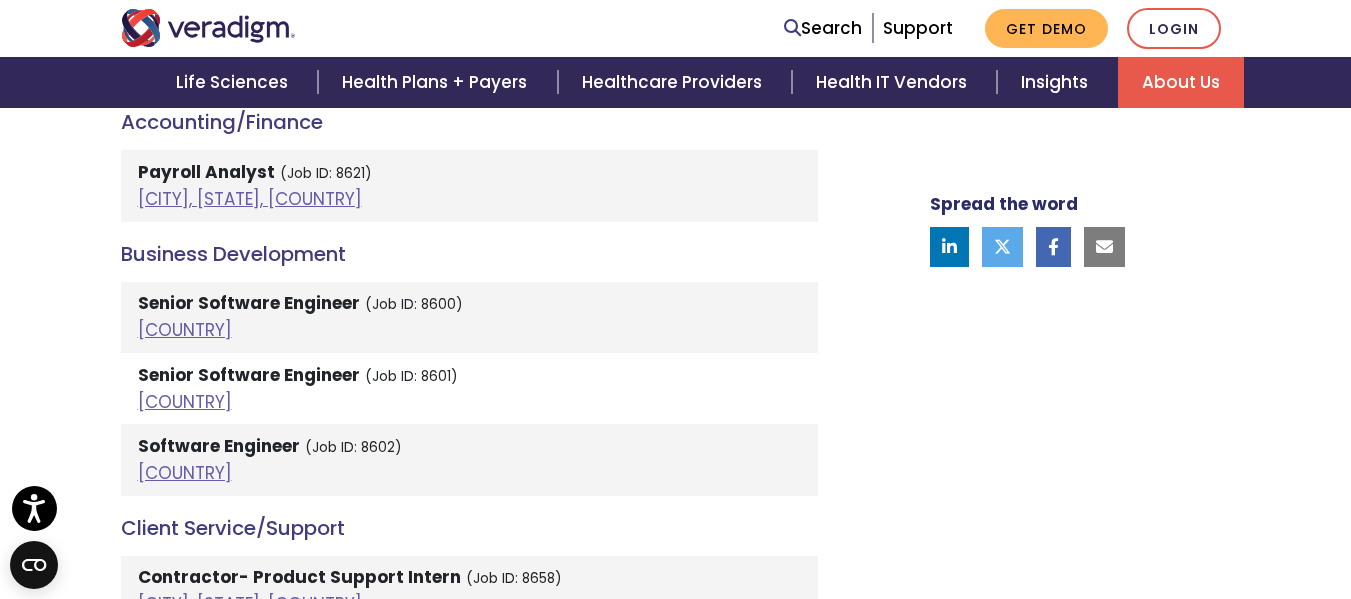 scroll, scrollTop: 1100, scrollLeft: 0, axis: vertical 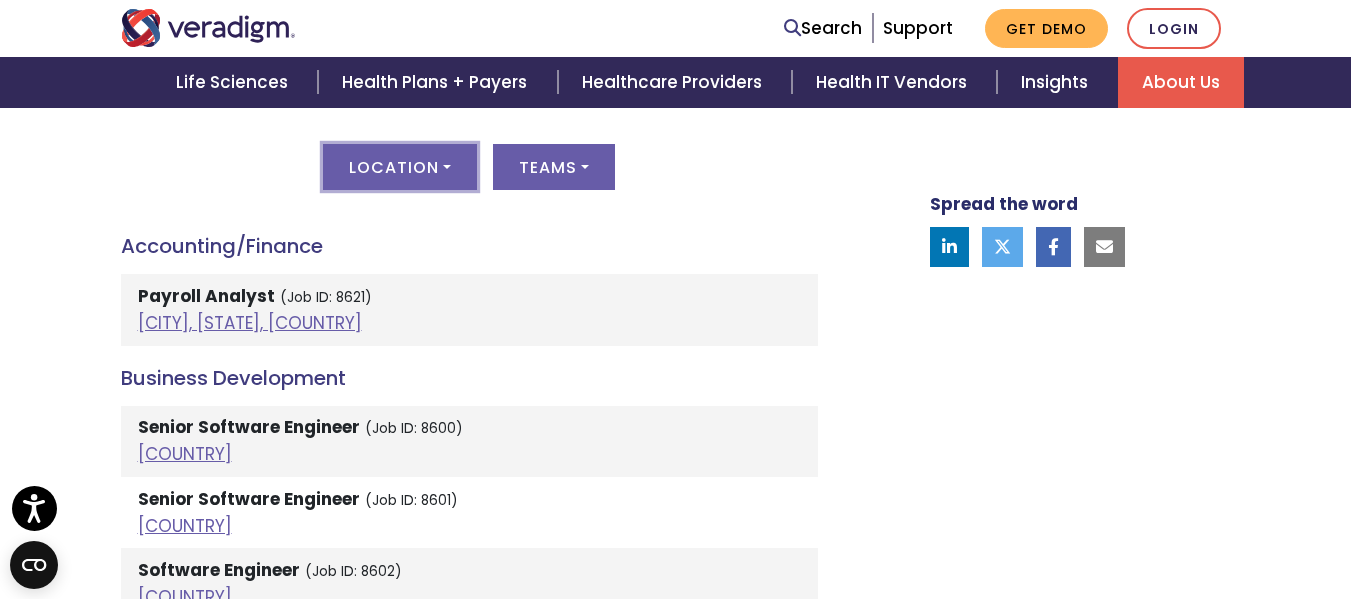 click on "Location" at bounding box center (400, 167) 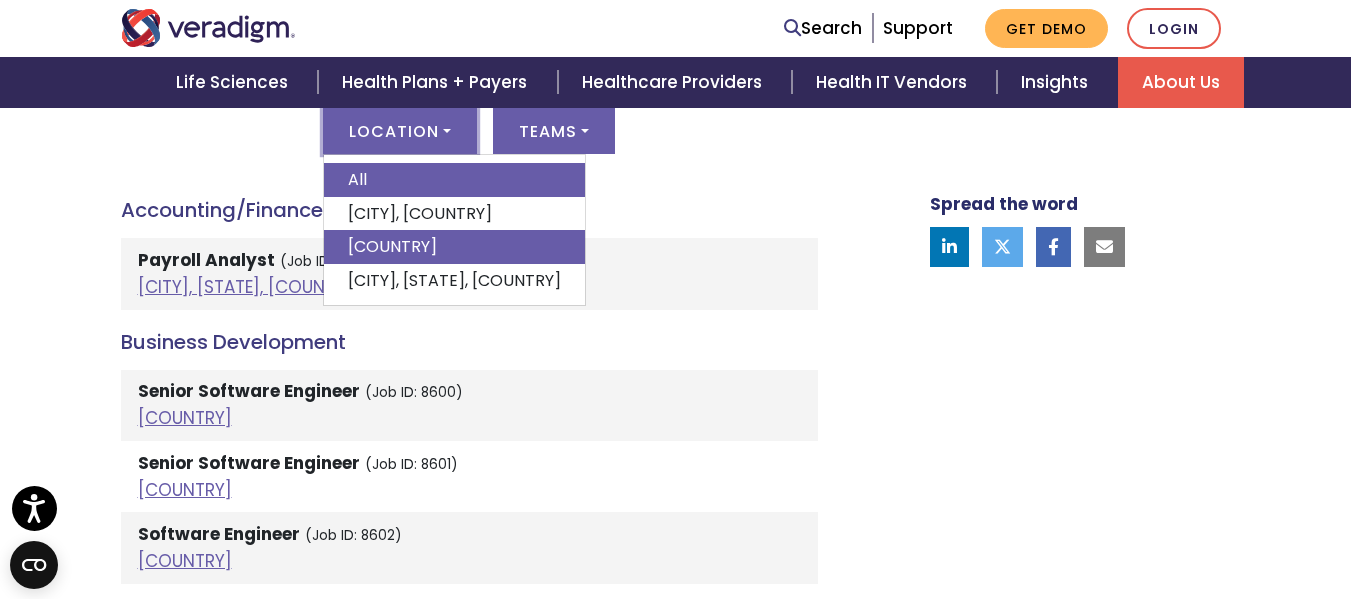 scroll, scrollTop: 1100, scrollLeft: 0, axis: vertical 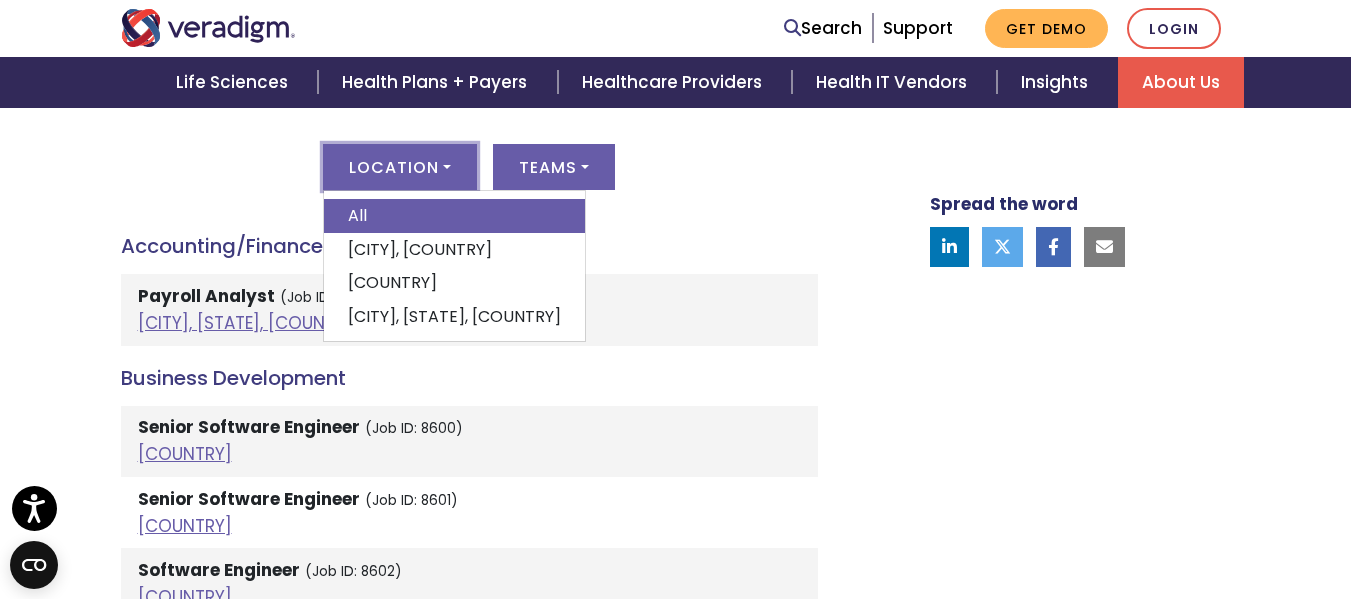 click on "Asia                                                                Location                                                       All                          Dhaka, Bangladesh India Pune, Maharashtra, India                                                                    Teams                                                       All                          Accounting/Finance Business Development Client Service/Support Engineering Human Resources Information Technology Management Other Quality/Software Testing Software Development                                                                                                      Accounting/Finance                                                                                                                                                                     Payroll Analyst   (Job ID: 8621)                                                                                                                                Business Development" at bounding box center (469, 2109) 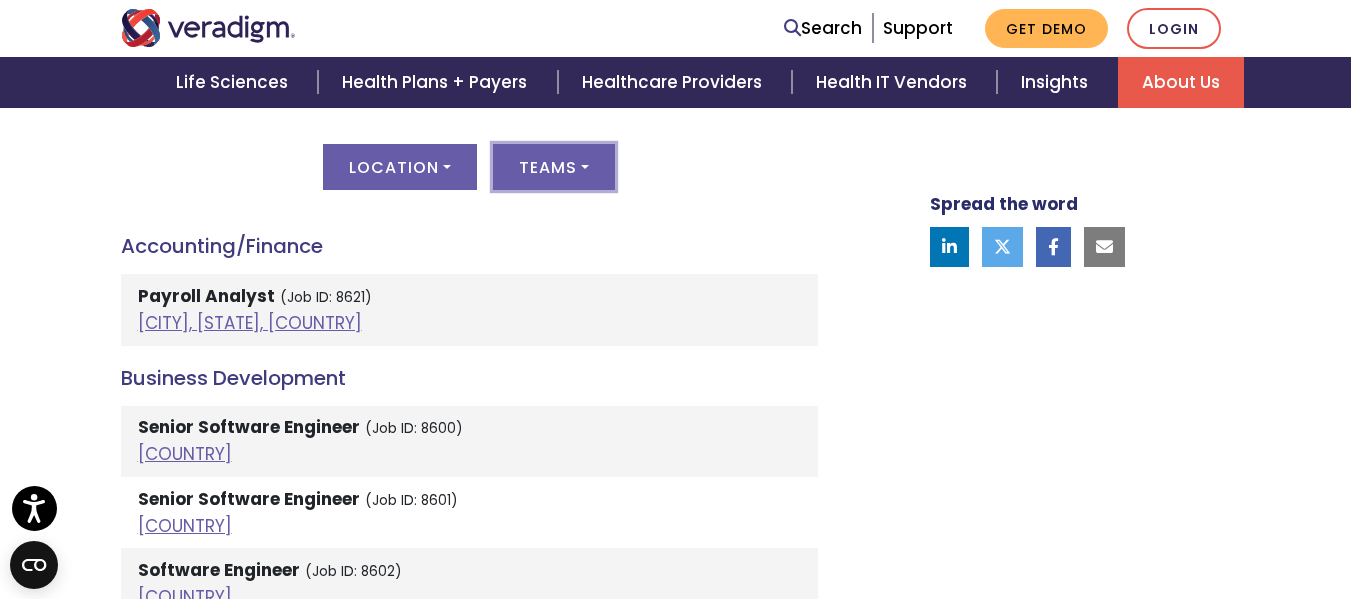 click on "Teams" at bounding box center (554, 167) 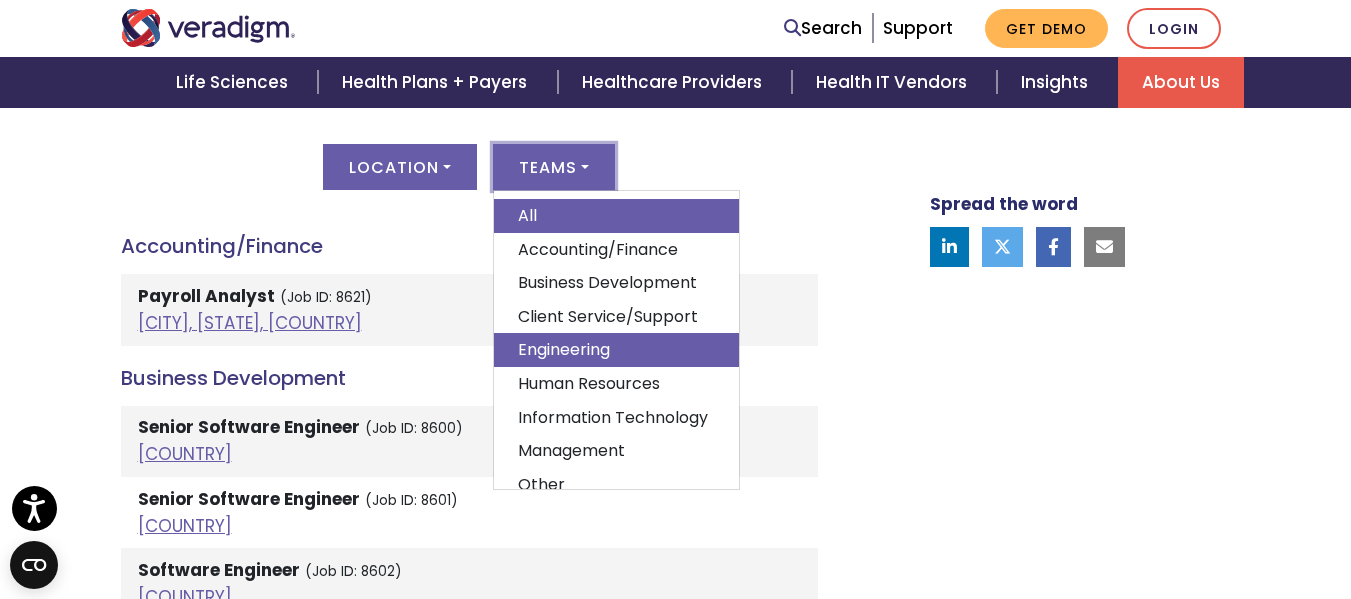 click on "Engineering" at bounding box center (616, 350) 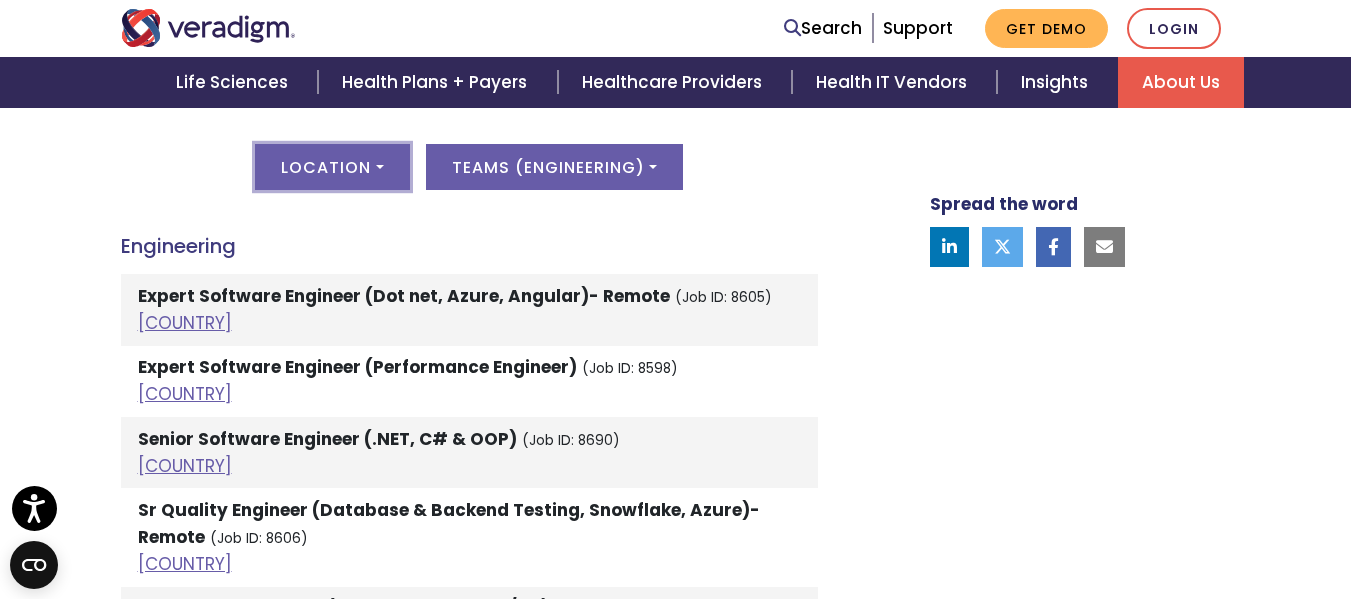 click on "Location" at bounding box center (332, 167) 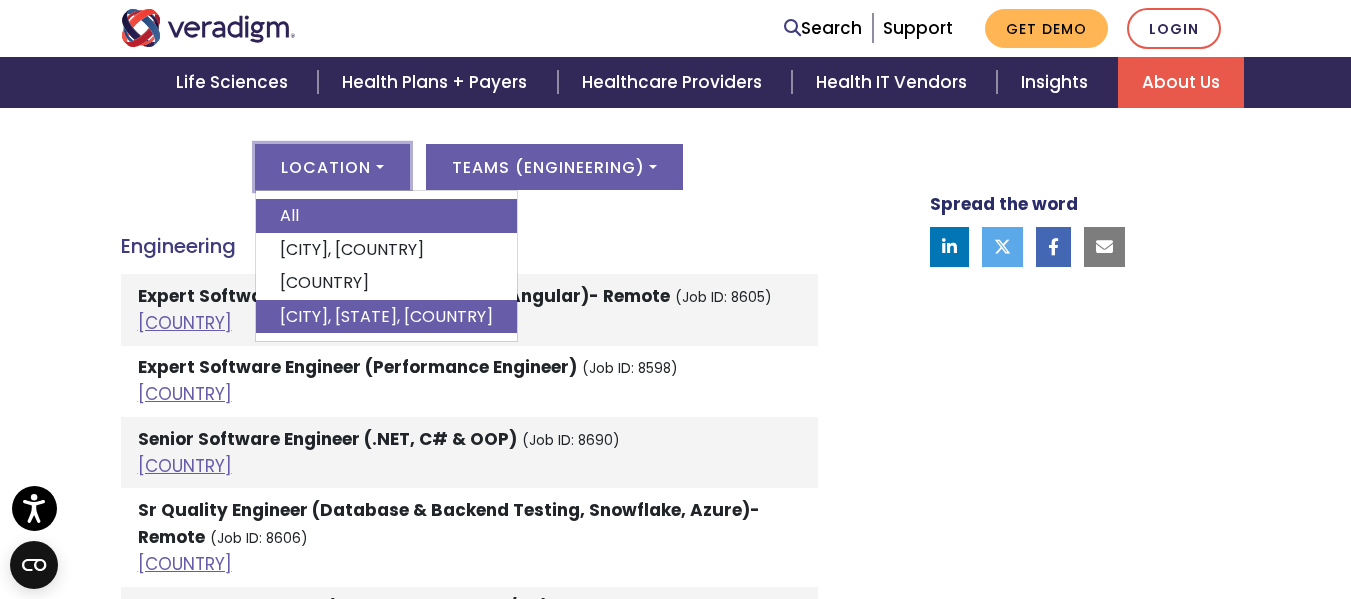 scroll, scrollTop: 1200, scrollLeft: 0, axis: vertical 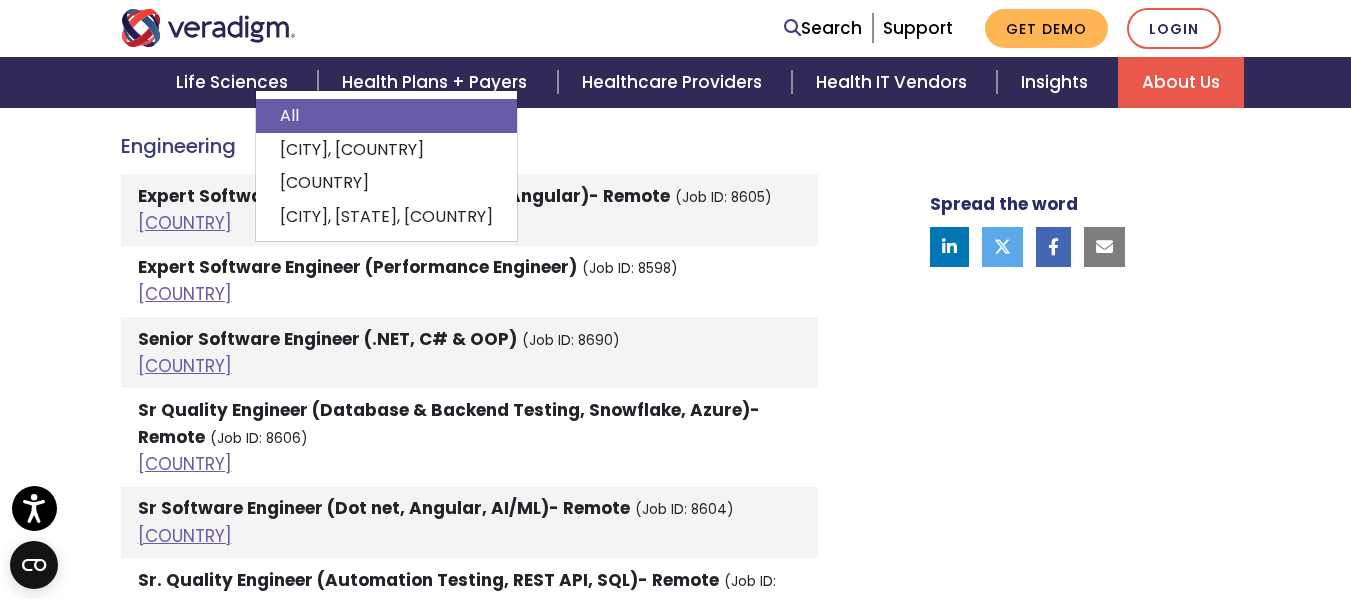 click on "Welcome to Veradigm
Transform healthcare and enable smarter care for millions of people.
Join a passionate team of dedicated associates who work side-by-side with caregivers, developers, and market leaders to deliver solutions that meet today’s healthcare needs and anticipate what’s needed tomorrow. At Veradigm, we’re looking for professionals who want to transform health, insightfully. Join Veradigm today and become one of the 2,000 employees who have made a difference in healthcare.
Open Positions
United States                                                                     All" at bounding box center [675, 218] 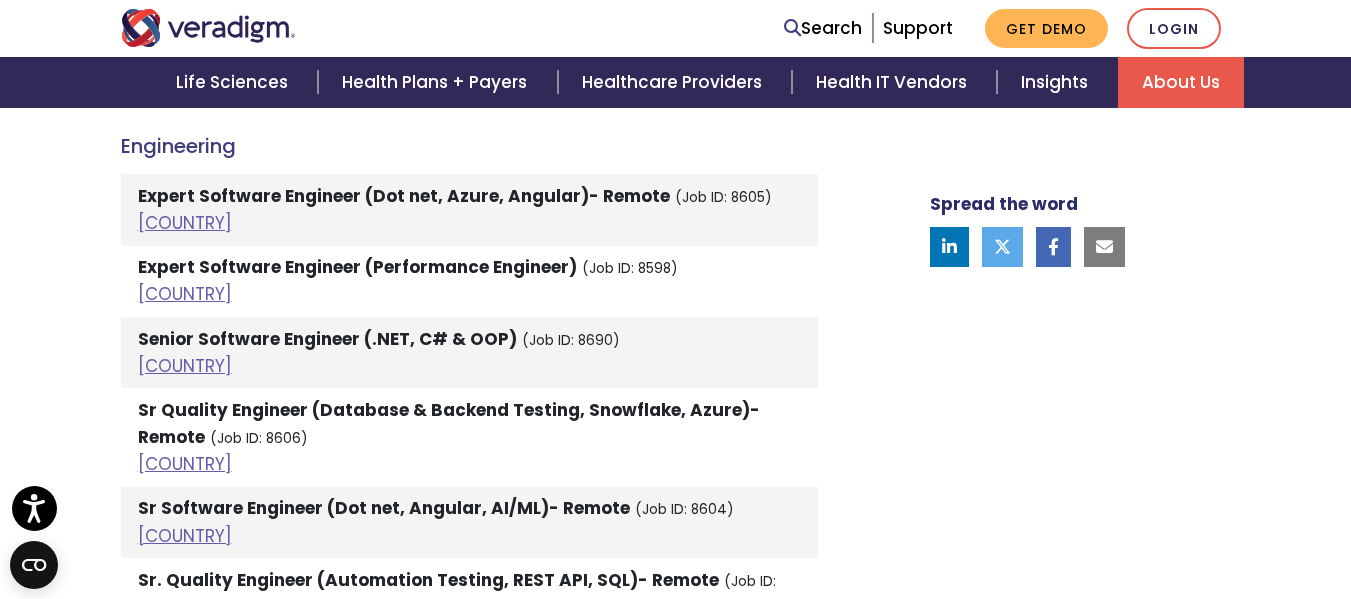 scroll, scrollTop: 1100, scrollLeft: 0, axis: vertical 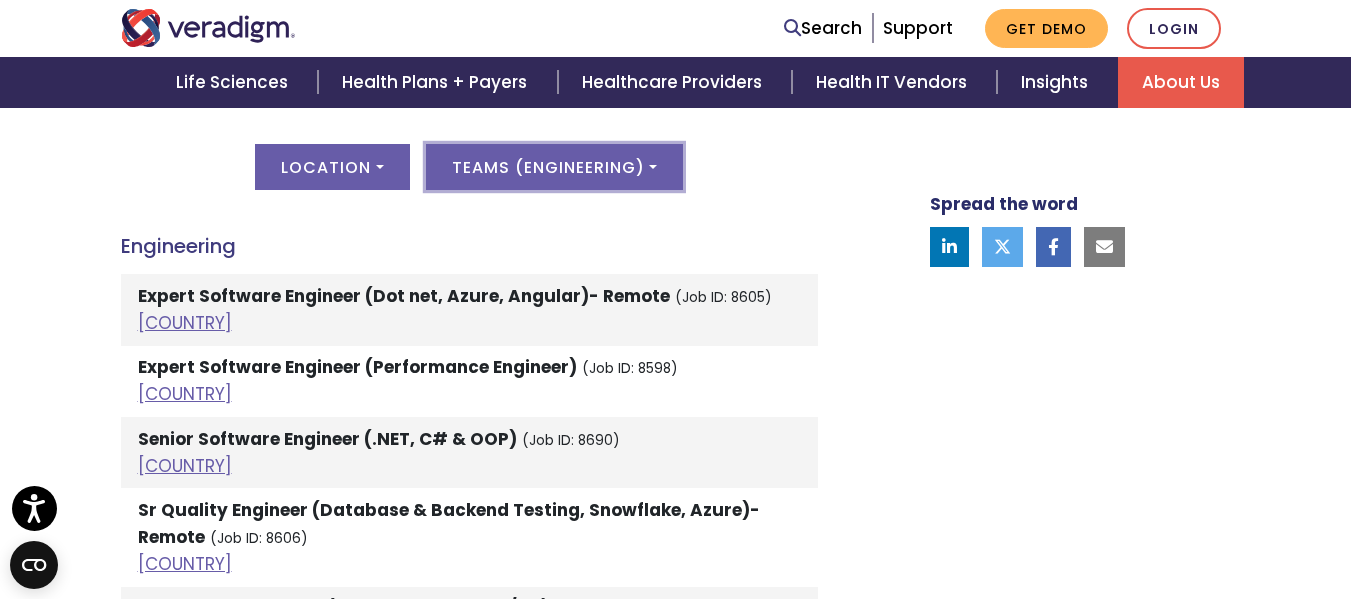 click on "Teams ( Engineering )" at bounding box center [554, 167] 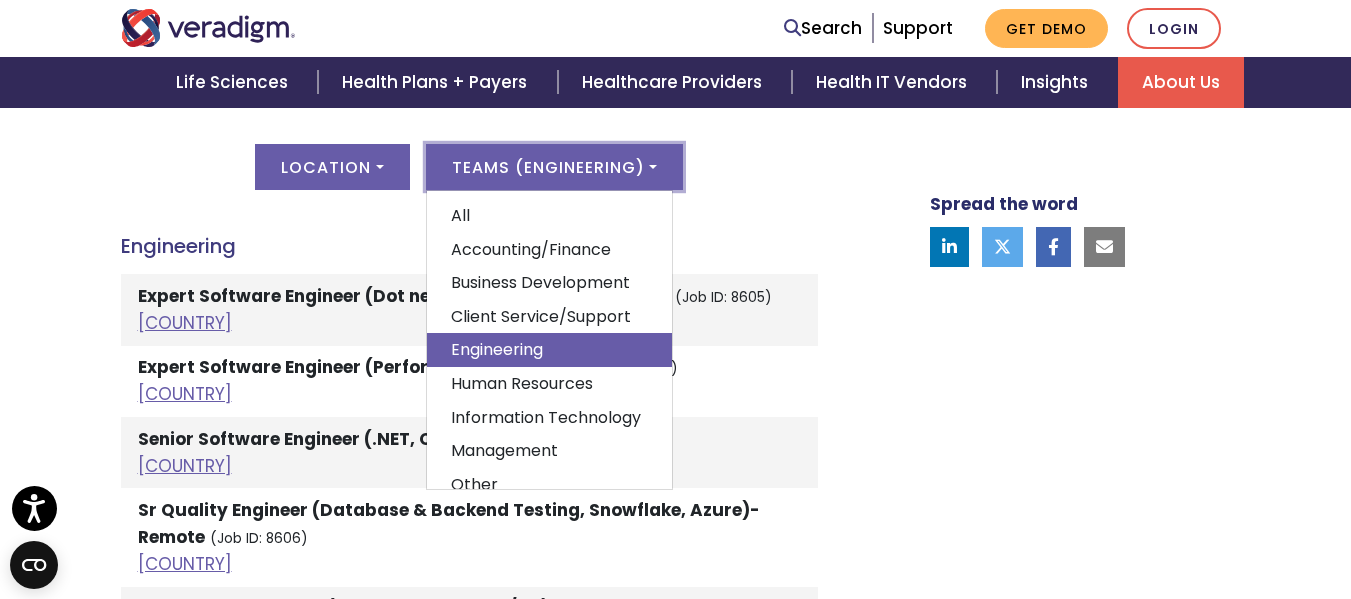 click on "Asia                                                                Location                                                       All                          Dhaka, Bangladesh India Pune, Maharashtra, India                                                                    Teams ( Engineering )                                                       All                          Accounting/Finance Business Development Client Service/Support Engineering Human Resources Information Technology Management Other Quality/Software Testing Software Development                                                                                                      Accounting/Finance                                                                                                                                                                     Payroll Analyst   (Job ID: 8621)" at bounding box center (469, 450) 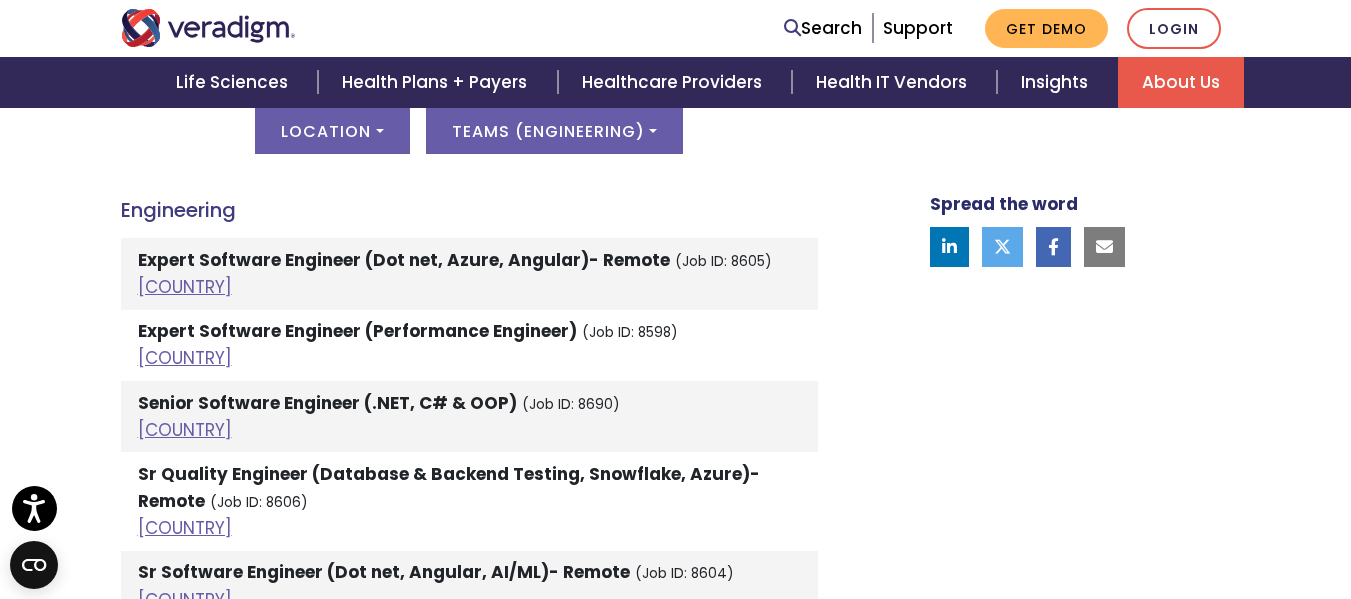 scroll, scrollTop: 1100, scrollLeft: 0, axis: vertical 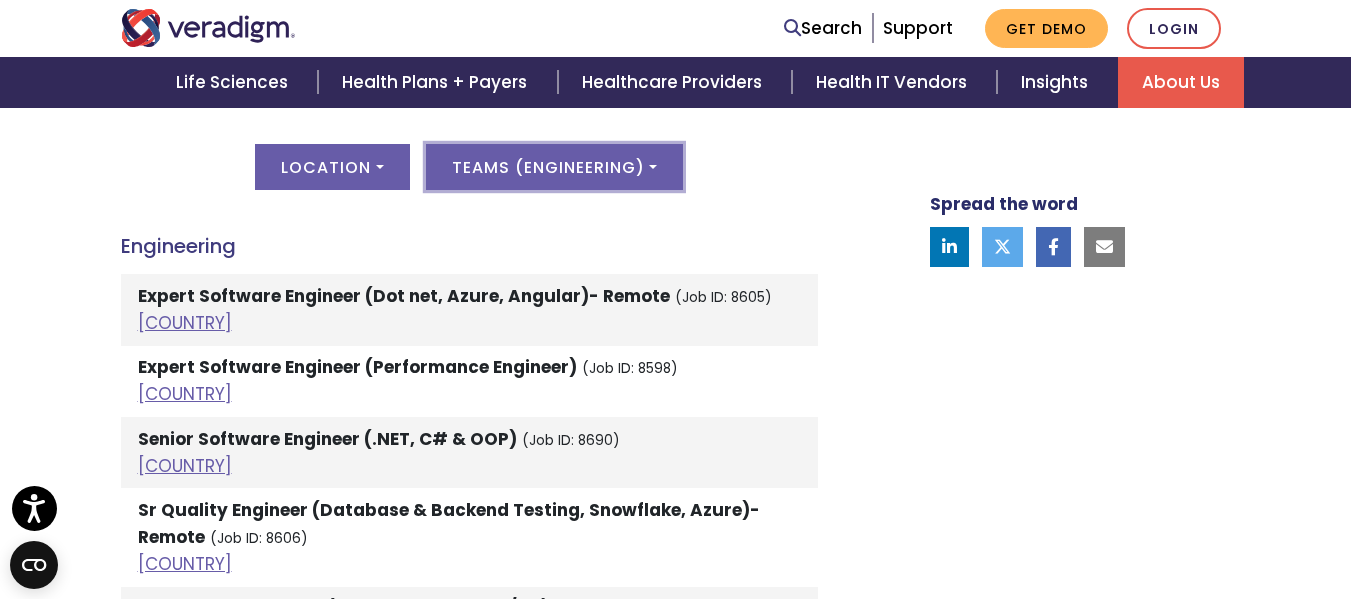 click on "Teams ( Engineering )" at bounding box center [554, 167] 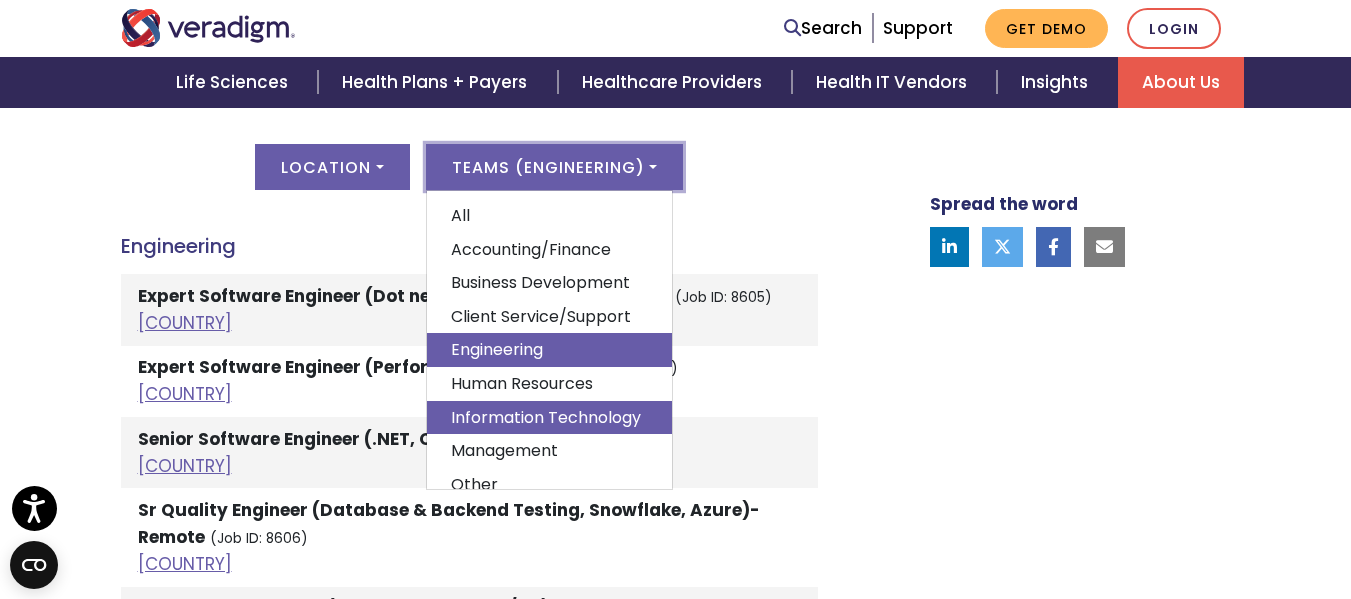 click on "Information Technology" at bounding box center [549, 418] 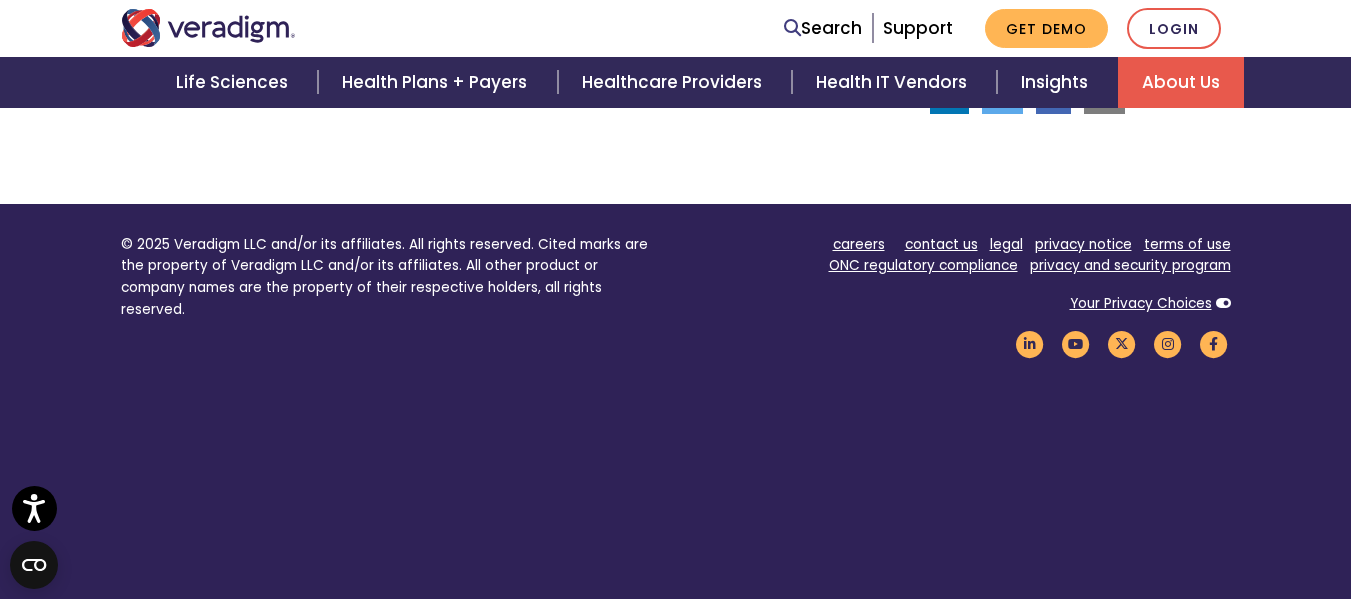 scroll, scrollTop: 2196, scrollLeft: 0, axis: vertical 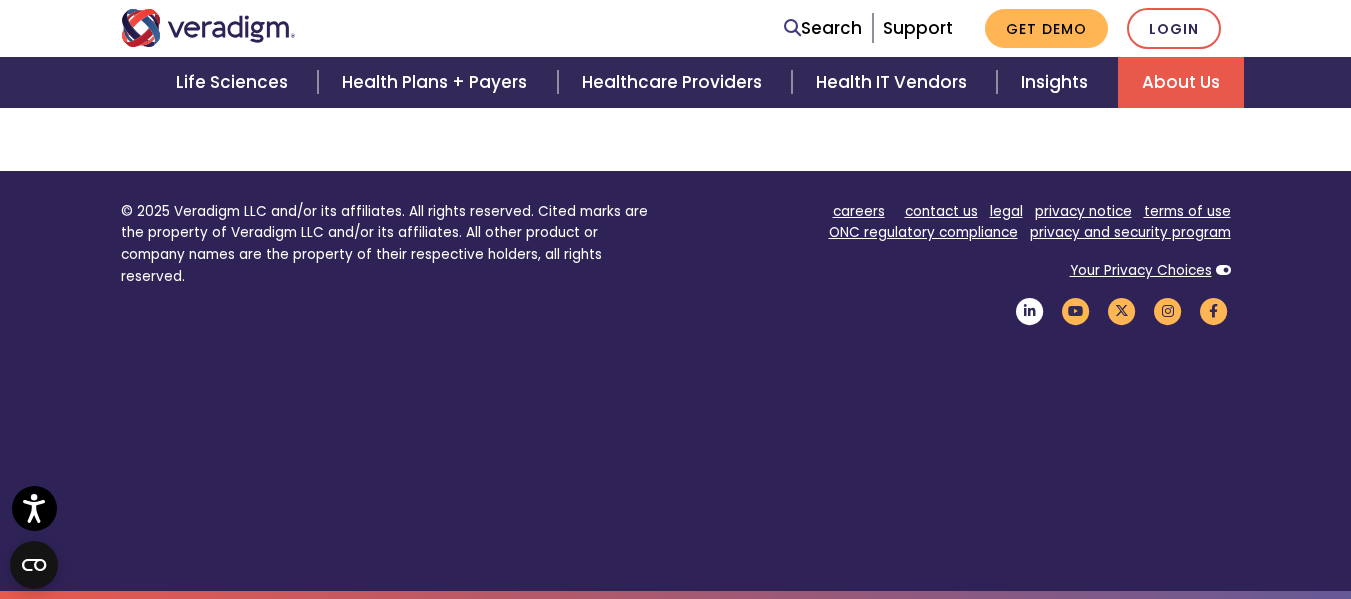 click at bounding box center [1030, 311] 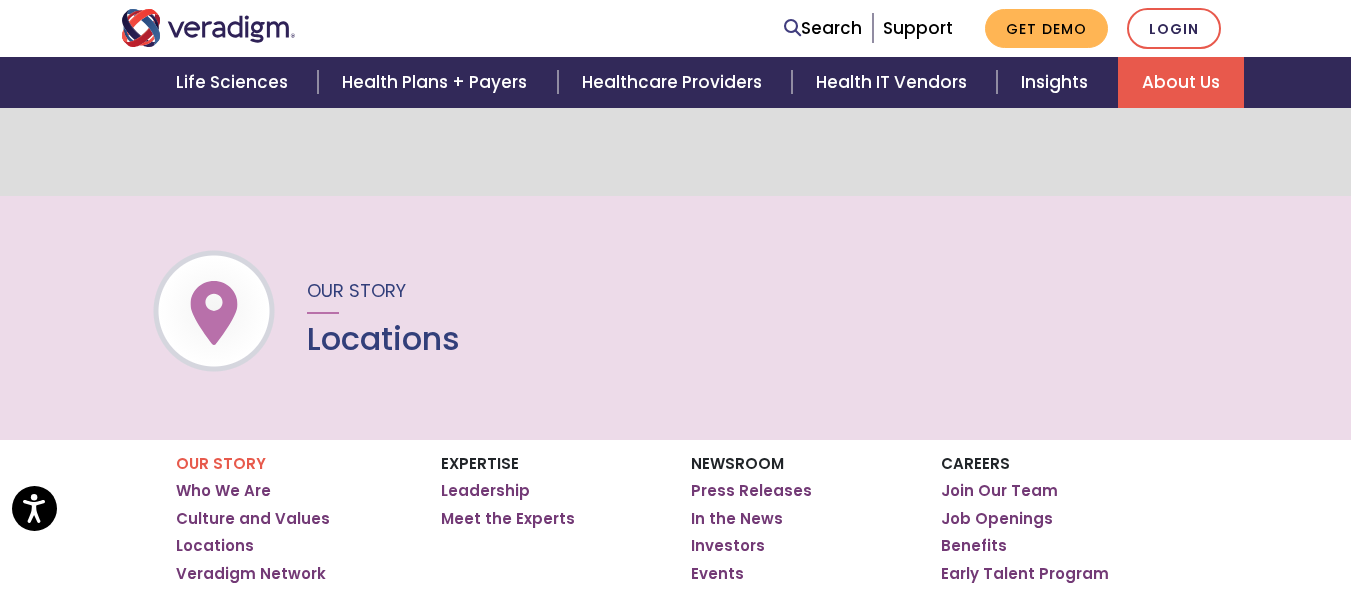 scroll, scrollTop: 200, scrollLeft: 0, axis: vertical 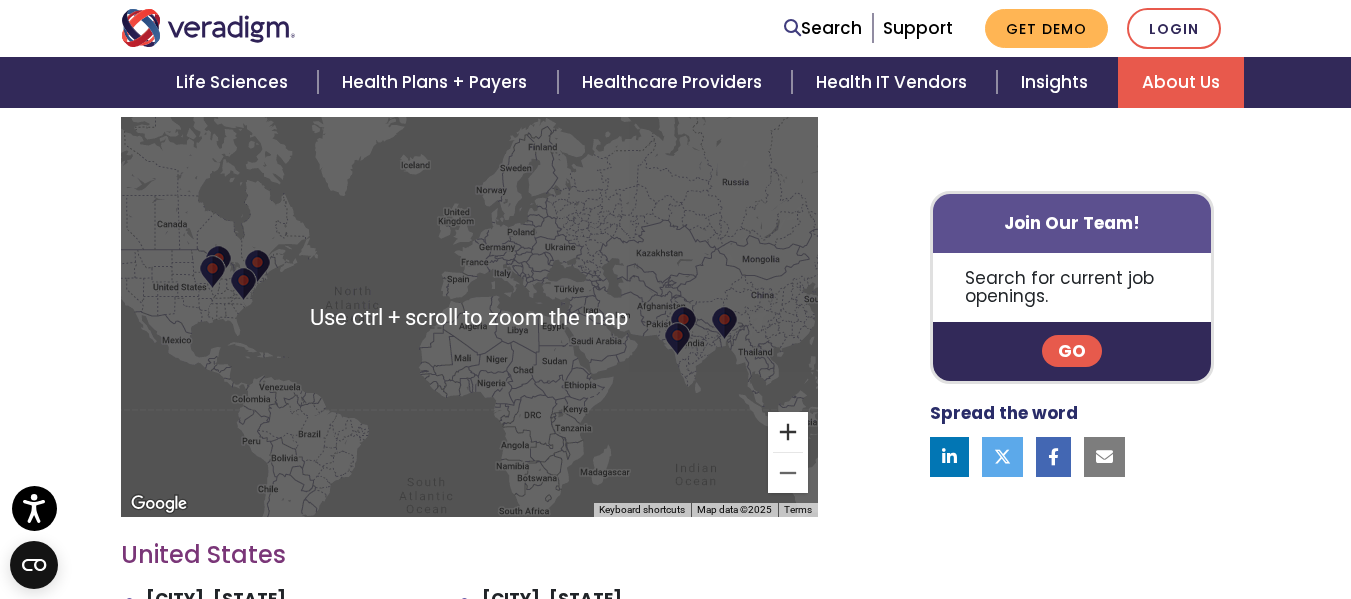 click at bounding box center (788, 432) 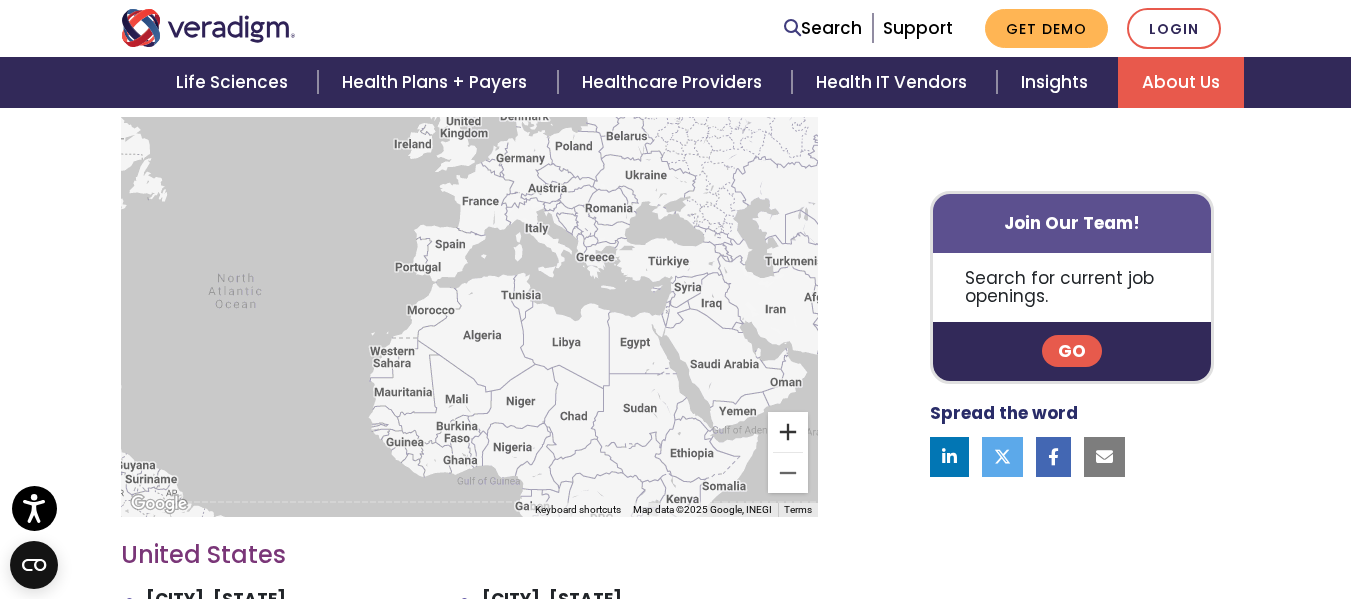 click at bounding box center (788, 432) 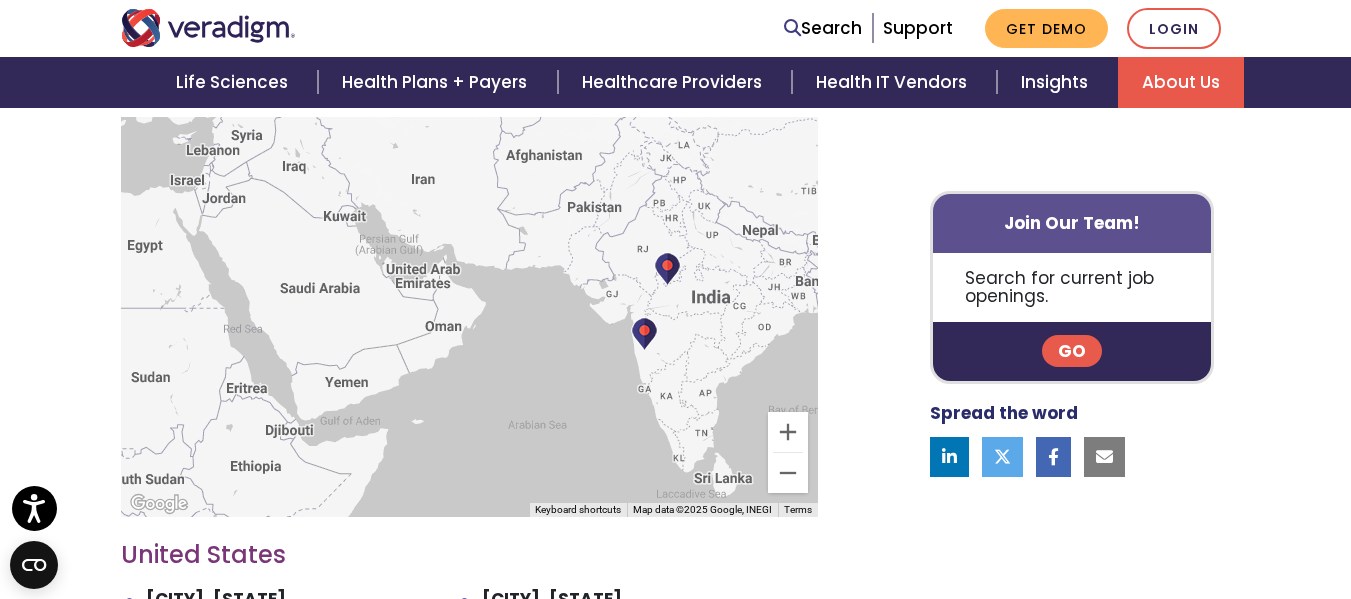 drag, startPoint x: 664, startPoint y: 313, endPoint x: 0, endPoint y: 185, distance: 676.2248 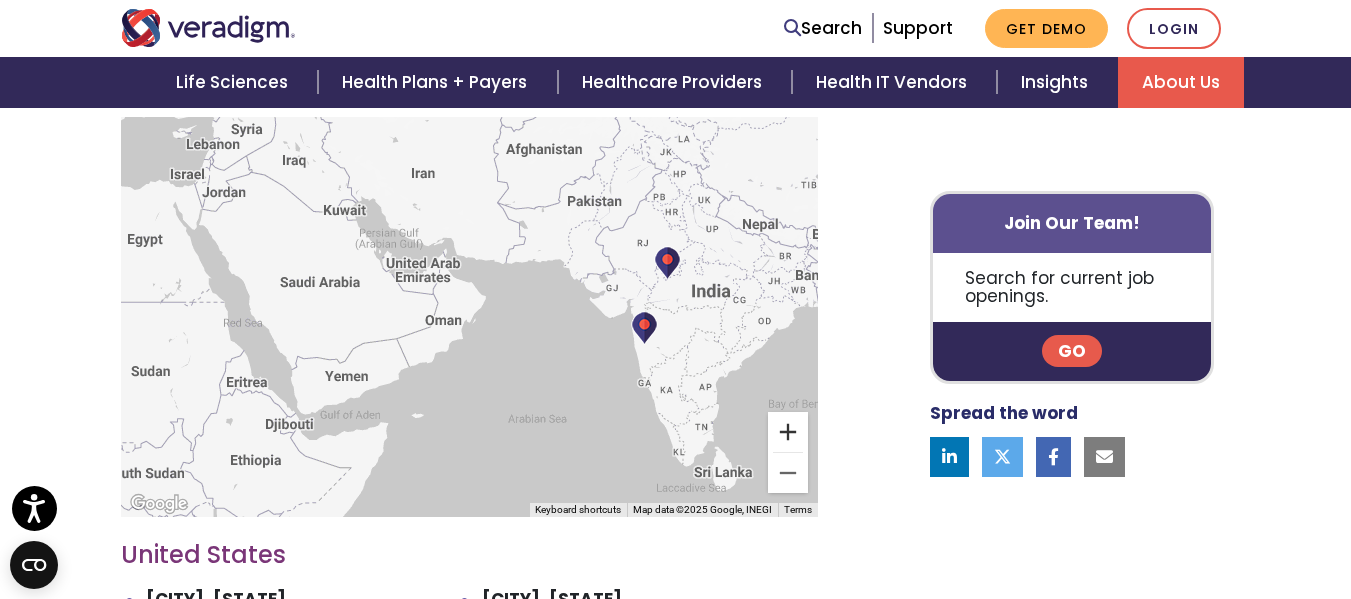 click at bounding box center [788, 432] 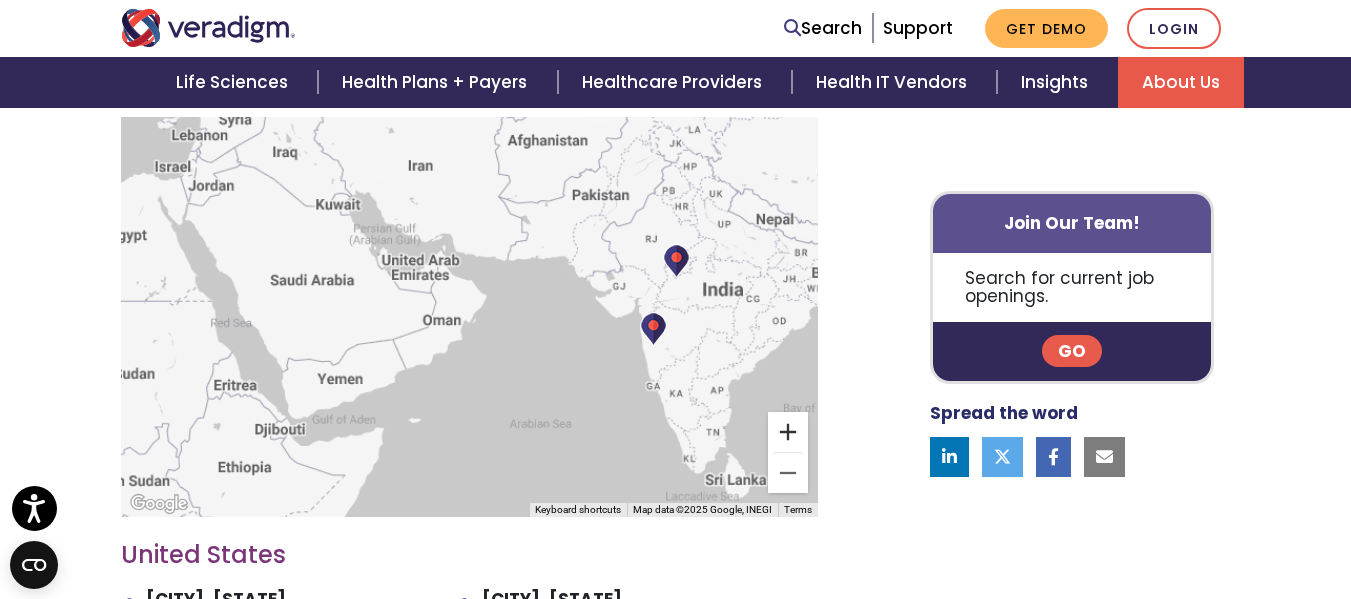 click at bounding box center [788, 432] 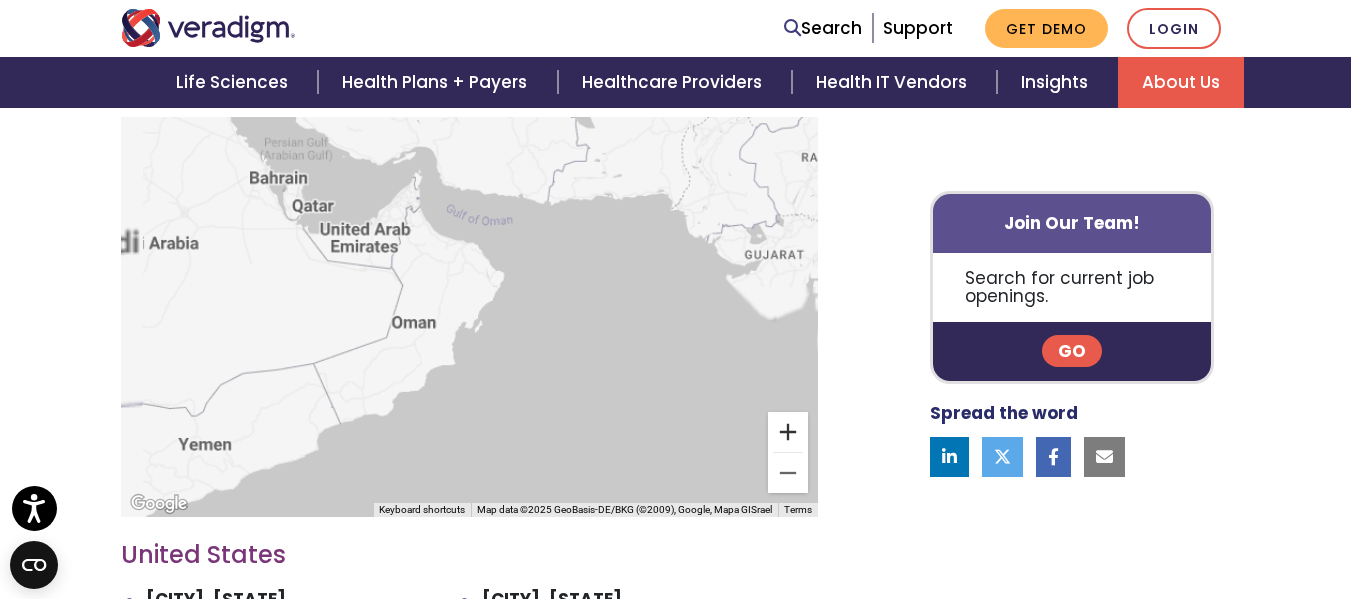 click at bounding box center [788, 432] 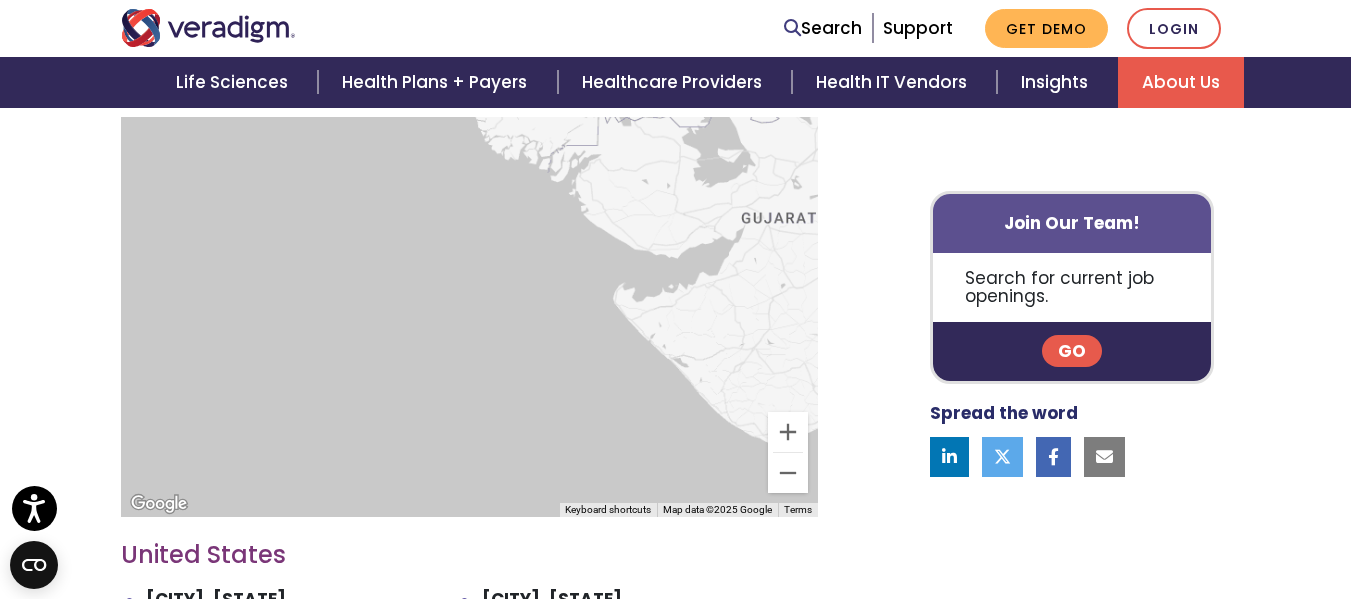 drag, startPoint x: 747, startPoint y: 339, endPoint x: 0, endPoint y: 478, distance: 759.8223 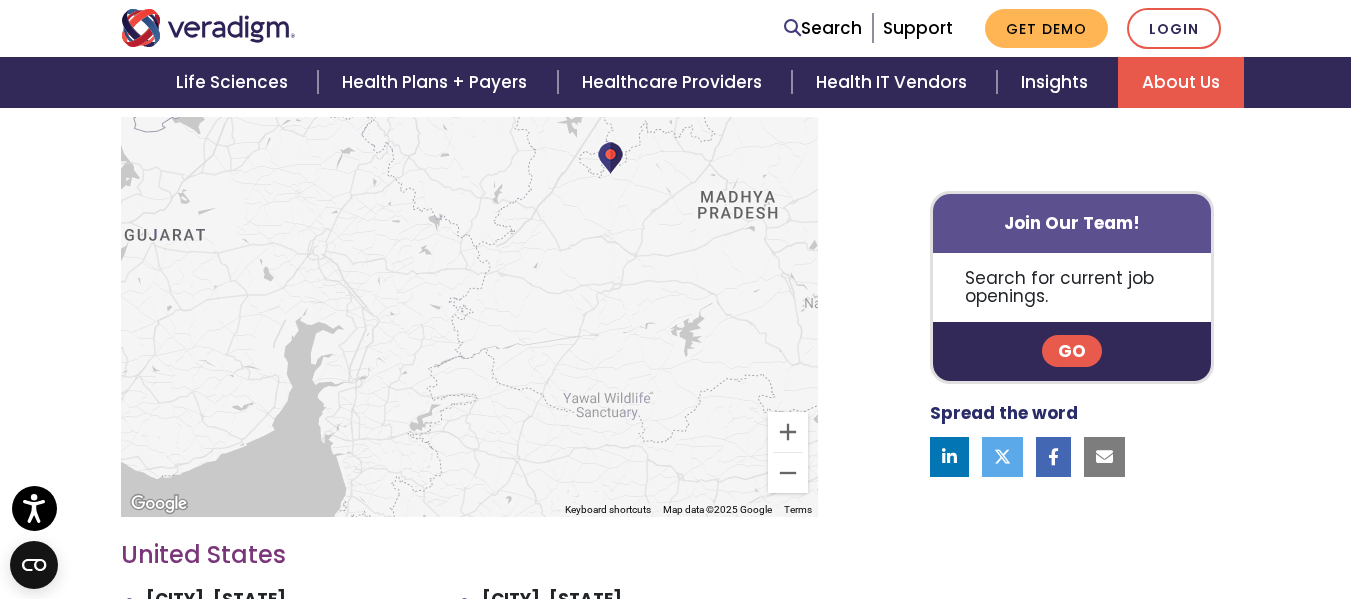 drag, startPoint x: 643, startPoint y: 412, endPoint x: 0, endPoint y: 431, distance: 643.28064 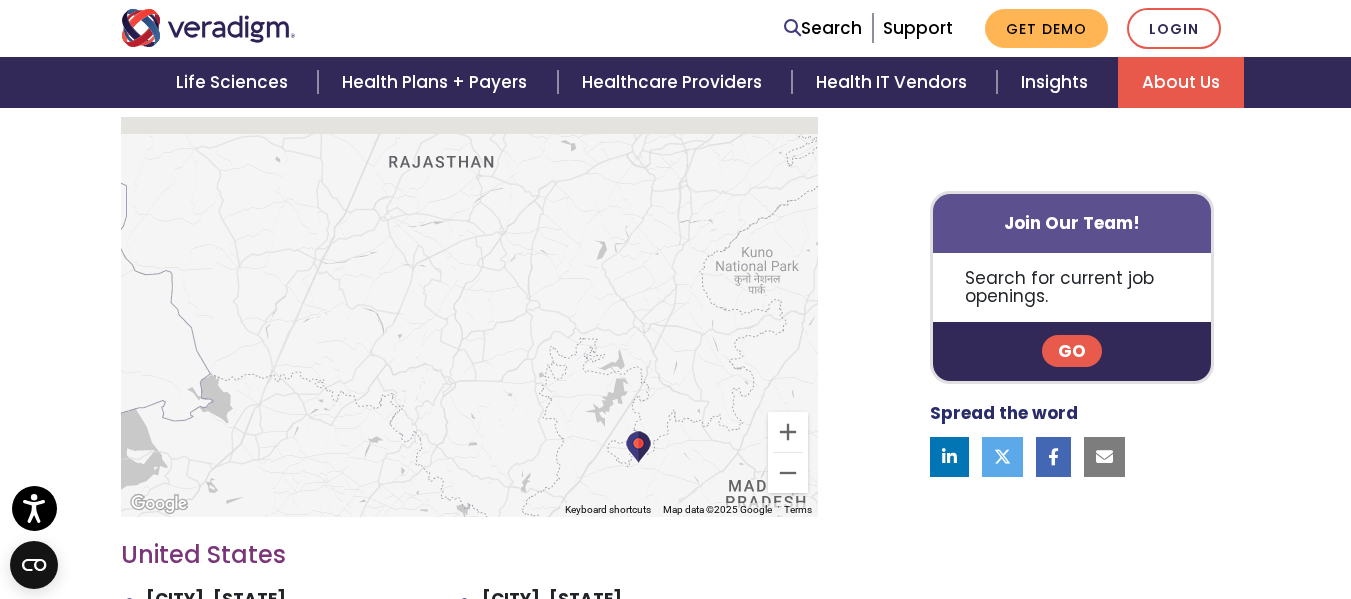 drag, startPoint x: 637, startPoint y: 286, endPoint x: 665, endPoint y: 548, distance: 263.49194 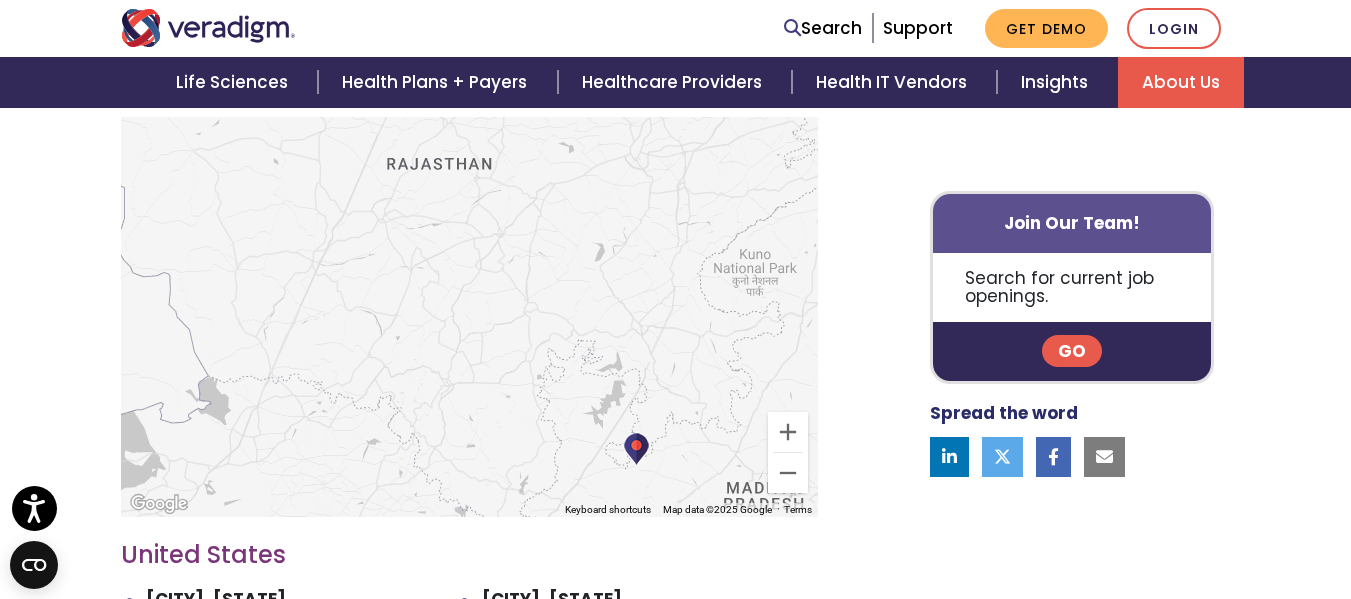 click at bounding box center (636, 449) 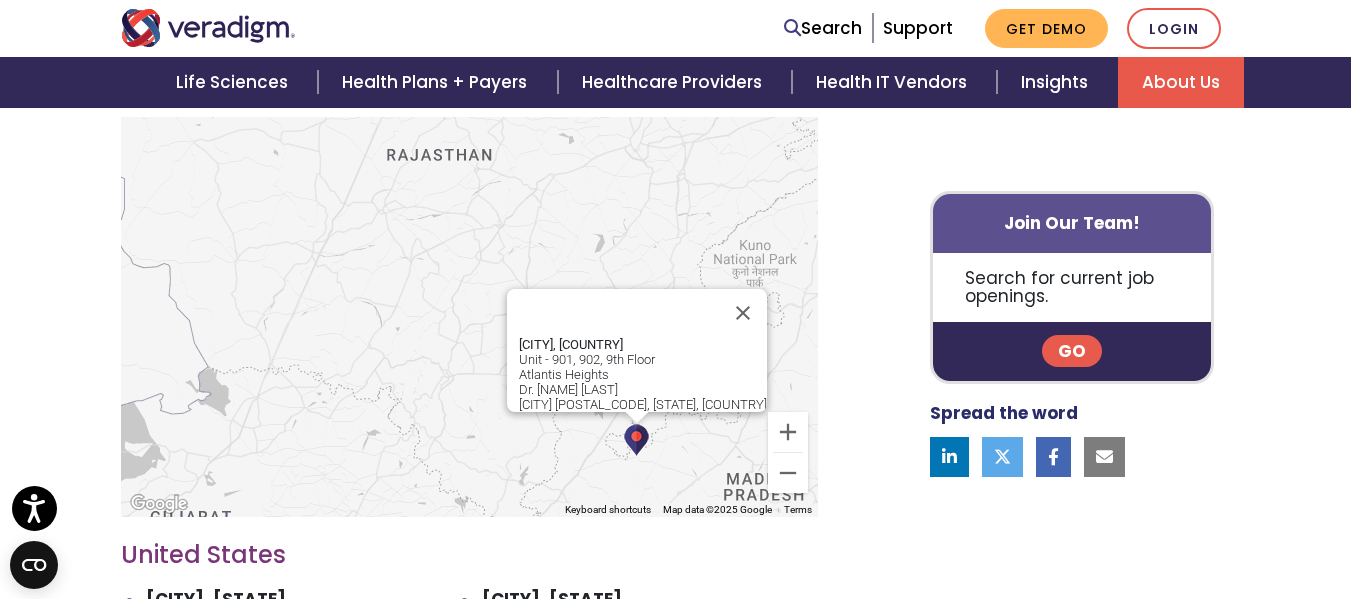 click on "[CITY], [COUNTRY]   Unit - 901, 902, 9th Floor  Atlantis Heights  Dr. [NAME] [LAST]  [CITY] [POSTAL_CODE], [STATE], [COUNTRY]" at bounding box center (643, 374) 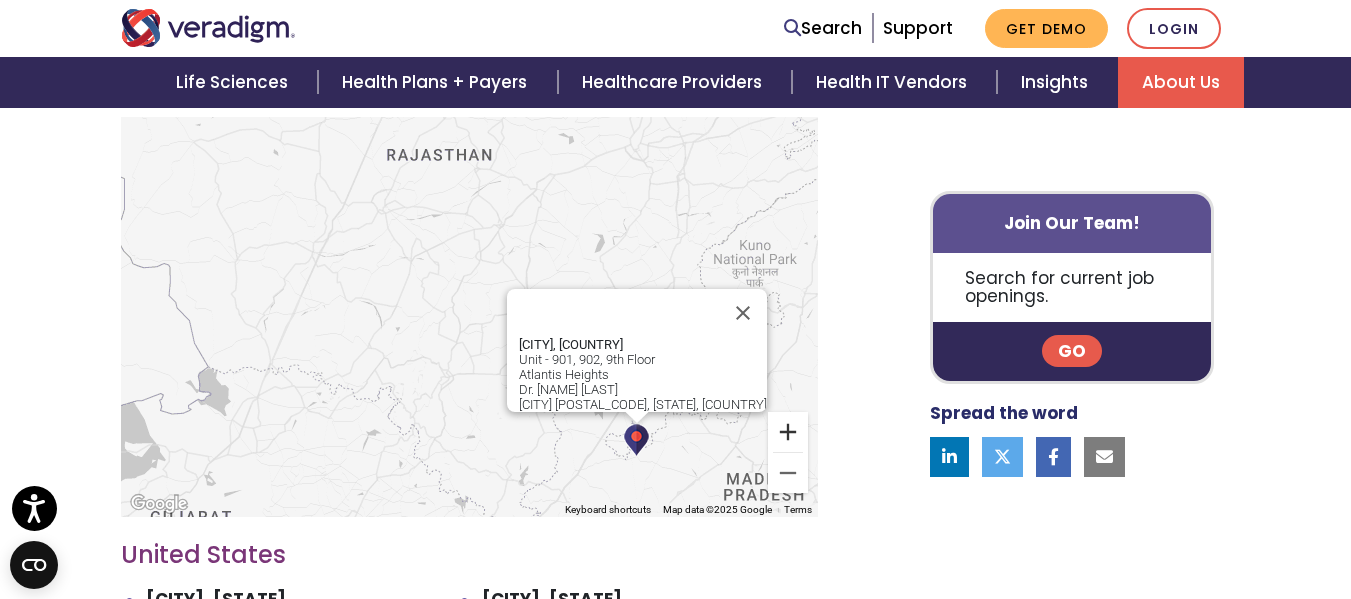 click at bounding box center [788, 432] 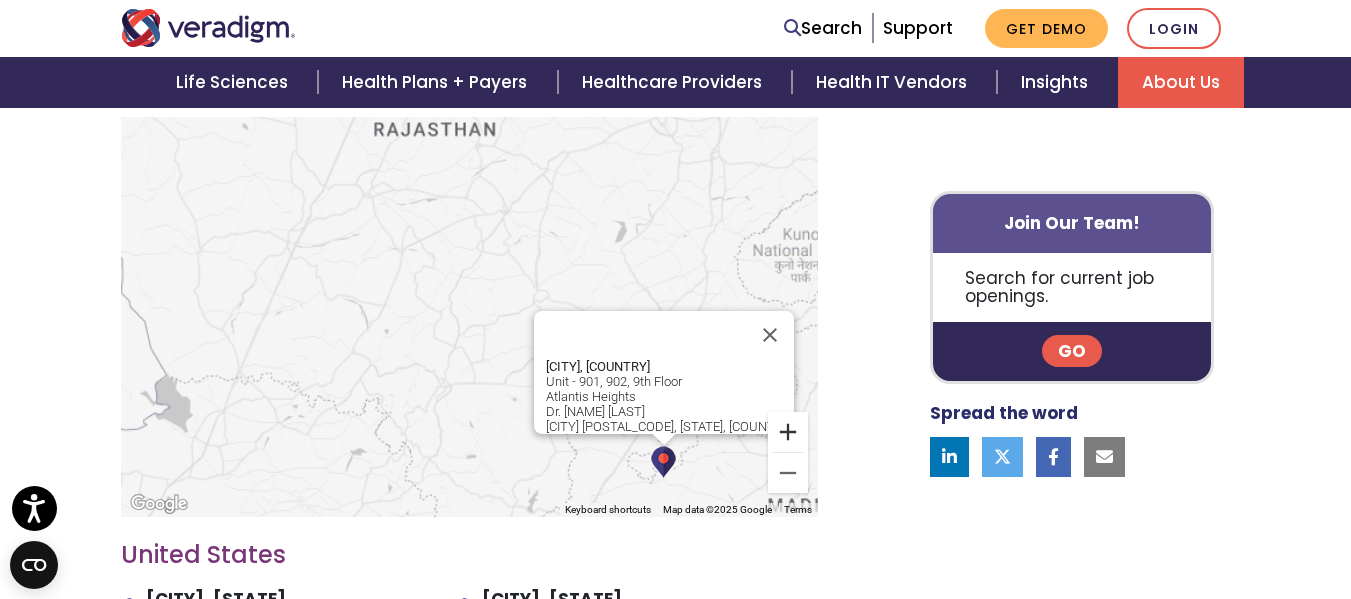 click at bounding box center [788, 432] 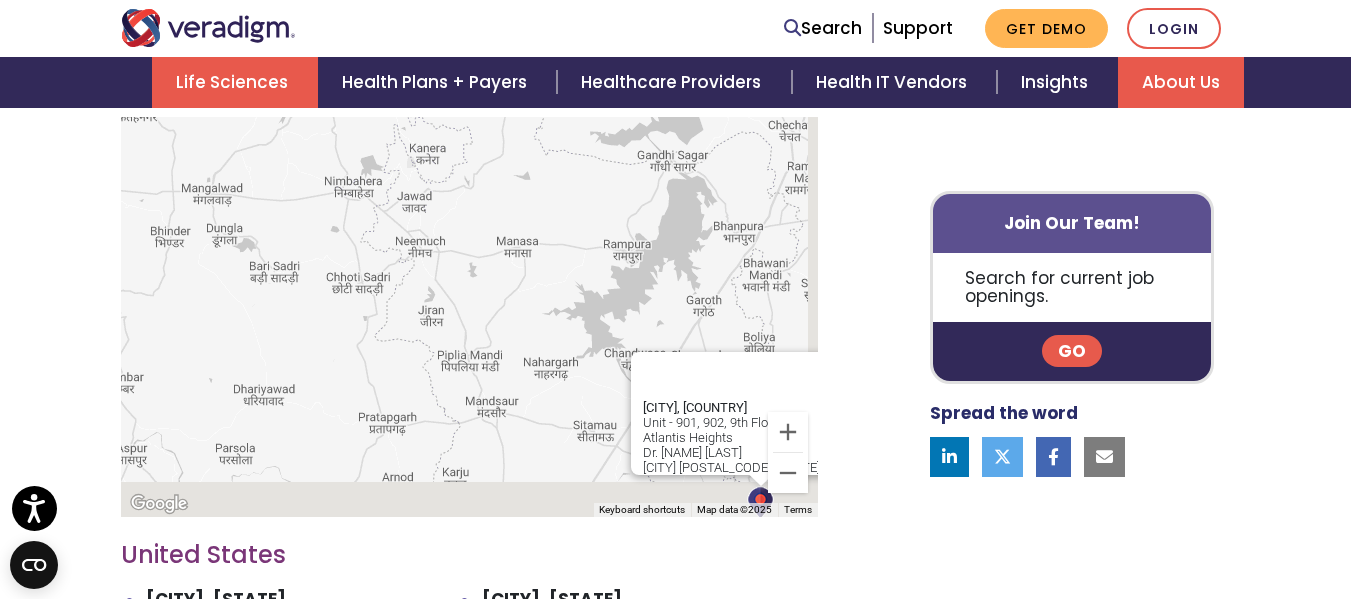 drag, startPoint x: 662, startPoint y: 432, endPoint x: 214, endPoint y: 8, distance: 616.8306 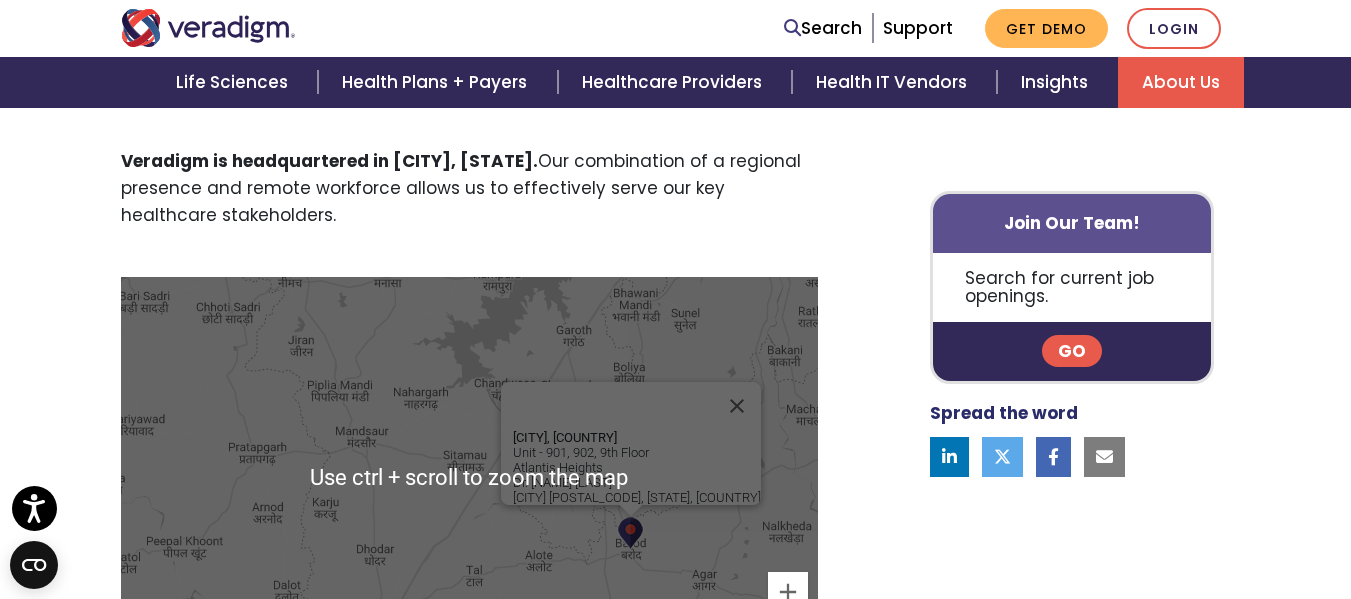 scroll, scrollTop: 700, scrollLeft: 0, axis: vertical 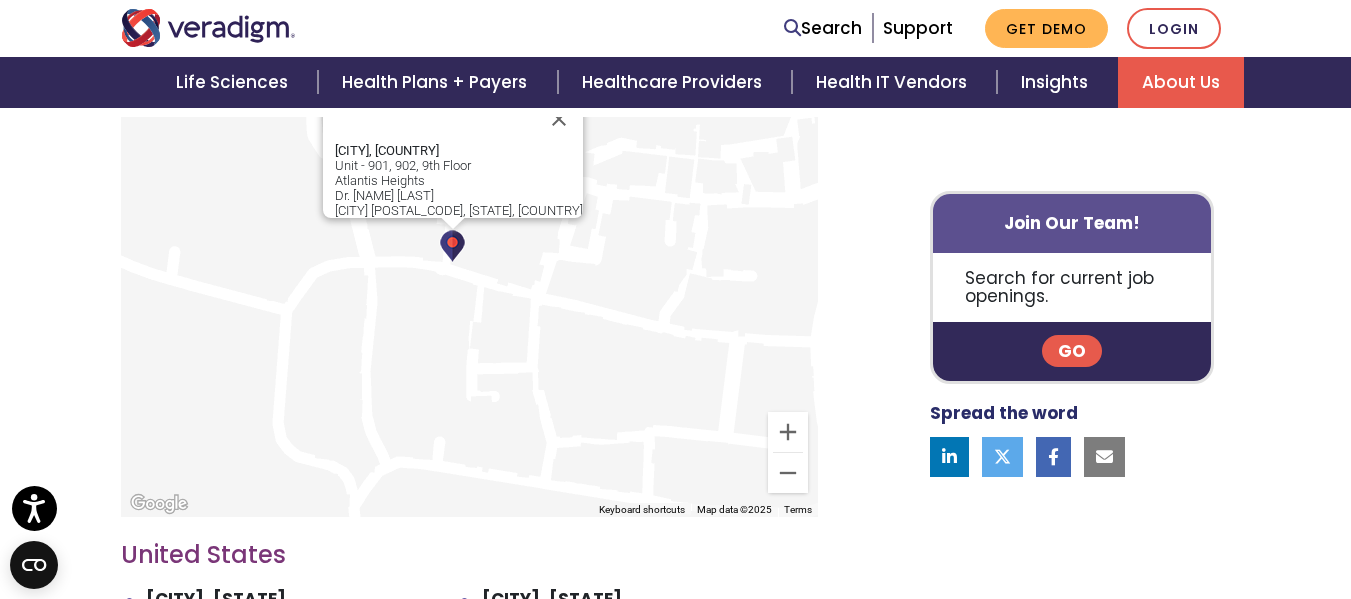 drag, startPoint x: 572, startPoint y: 407, endPoint x: 408, endPoint y: 301, distance: 195.27417 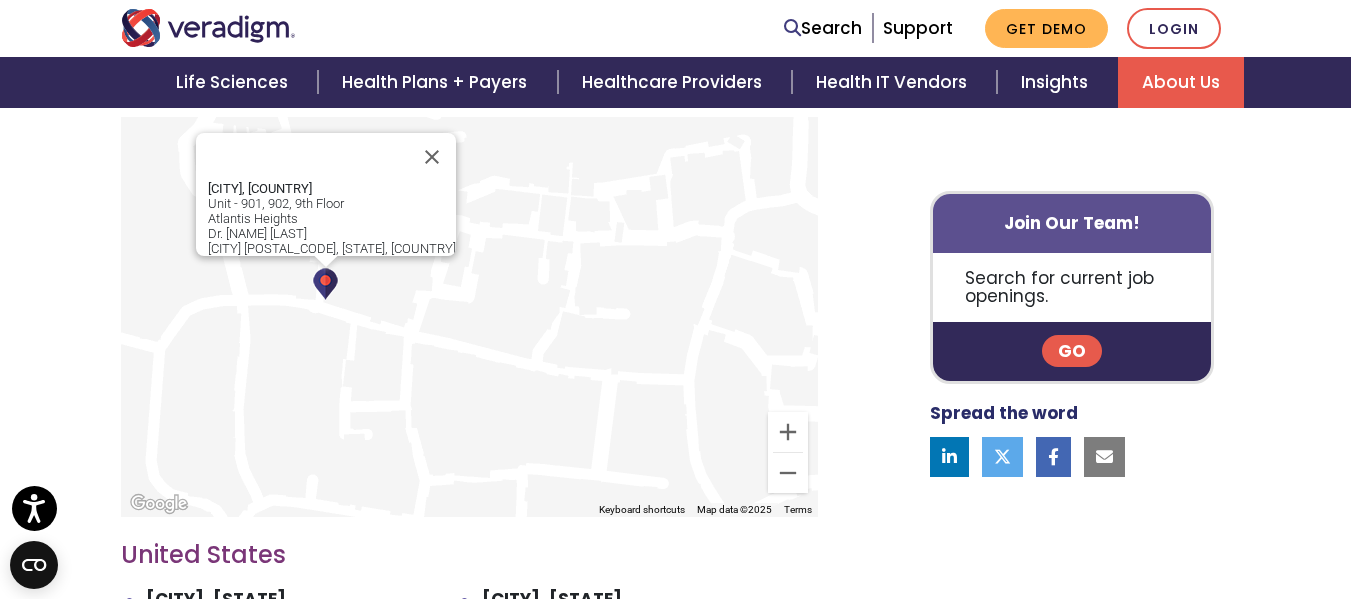 drag, startPoint x: 632, startPoint y: 436, endPoint x: 569, endPoint y: 350, distance: 106.60675 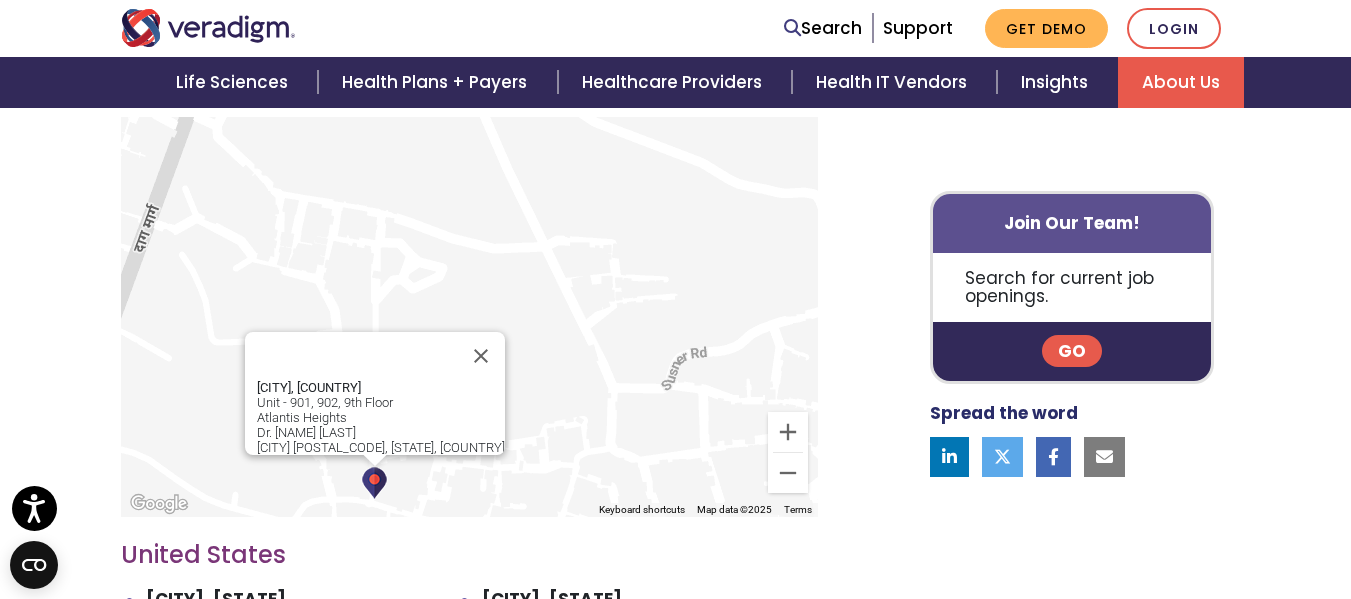 drag, startPoint x: 592, startPoint y: 365, endPoint x: 668, endPoint y: 164, distance: 214.88834 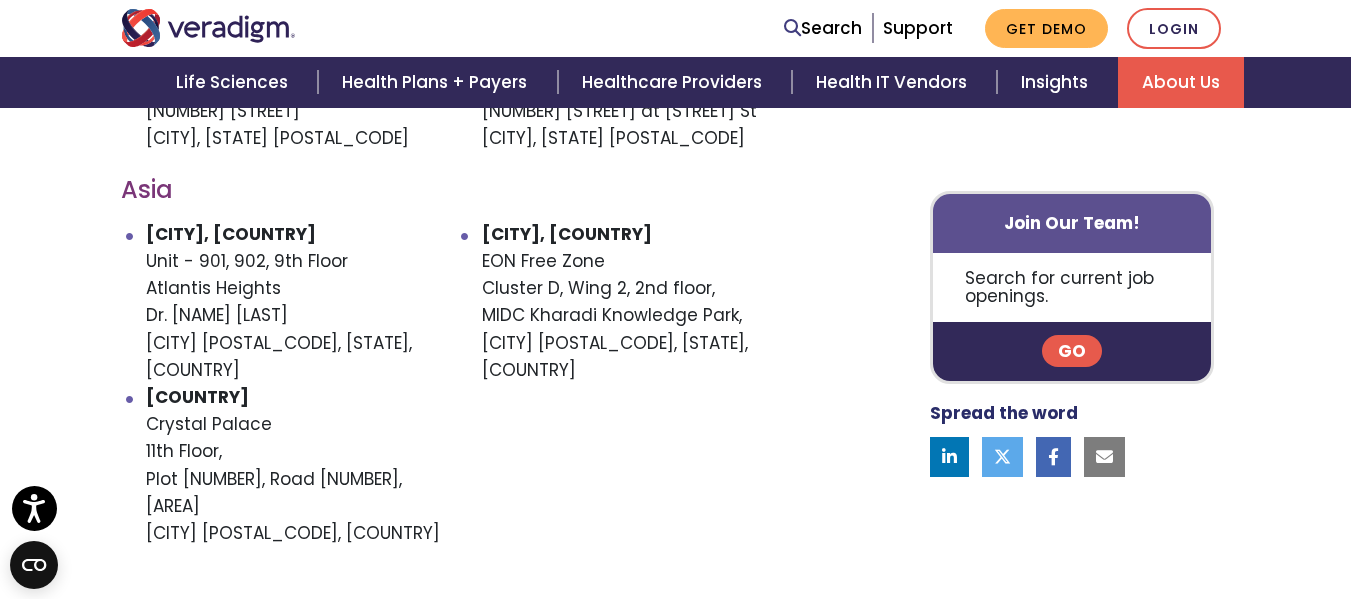 scroll, scrollTop: 1300, scrollLeft: 0, axis: vertical 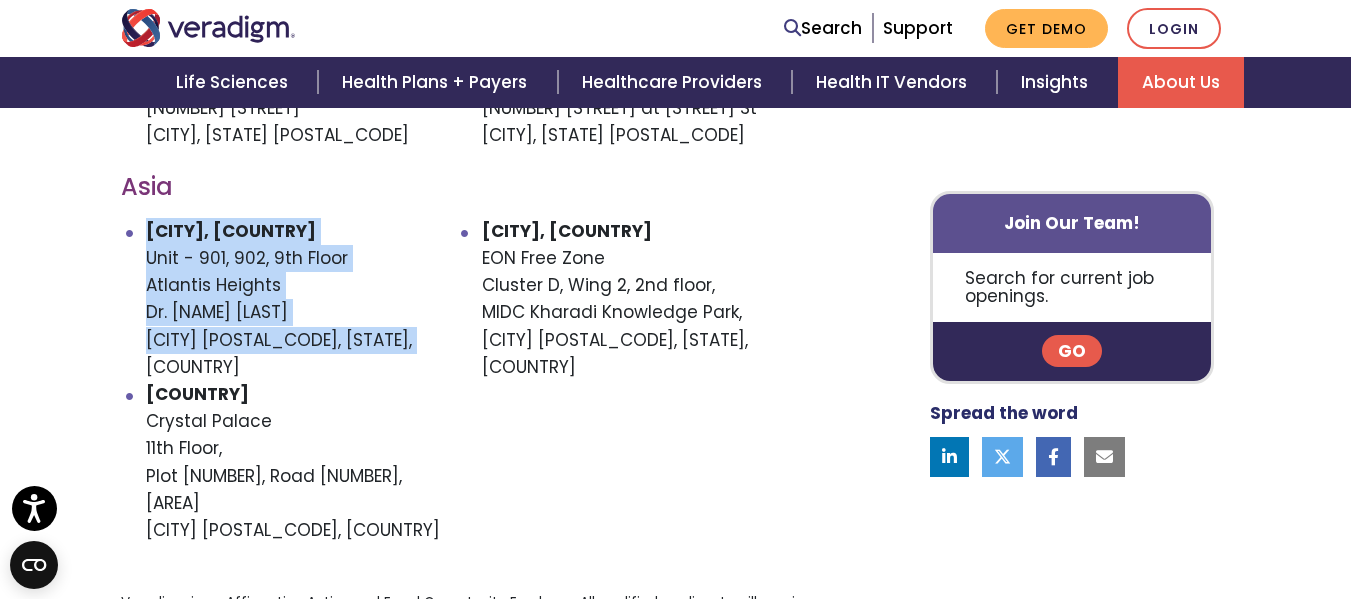 drag, startPoint x: 294, startPoint y: 319, endPoint x: 66, endPoint y: 237, distance: 242.29733 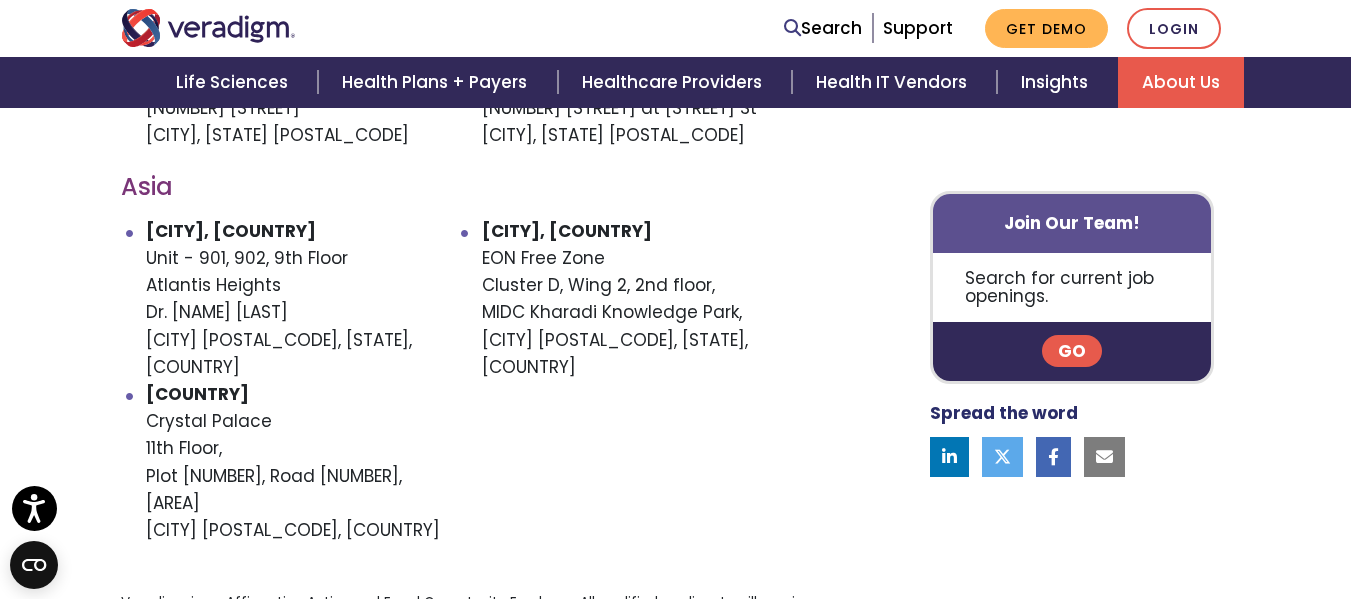 click on "[CITY], [COUNTRY]   EON Free Zone  Cluster D, Wing 2, 2nd floor,  MIDC Kharadi Knowledge Park,  [CITY] [POSTAL_CODE], [STATE], [COUNTRY]" at bounding box center (650, 299) 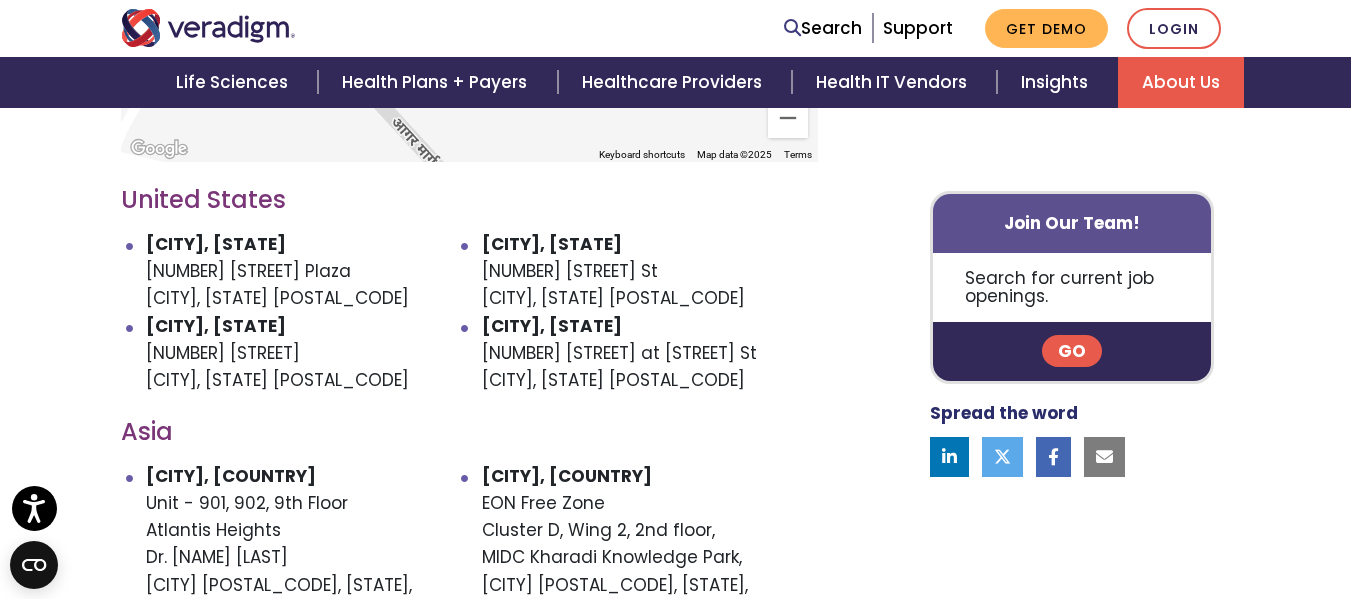 scroll, scrollTop: 900, scrollLeft: 0, axis: vertical 